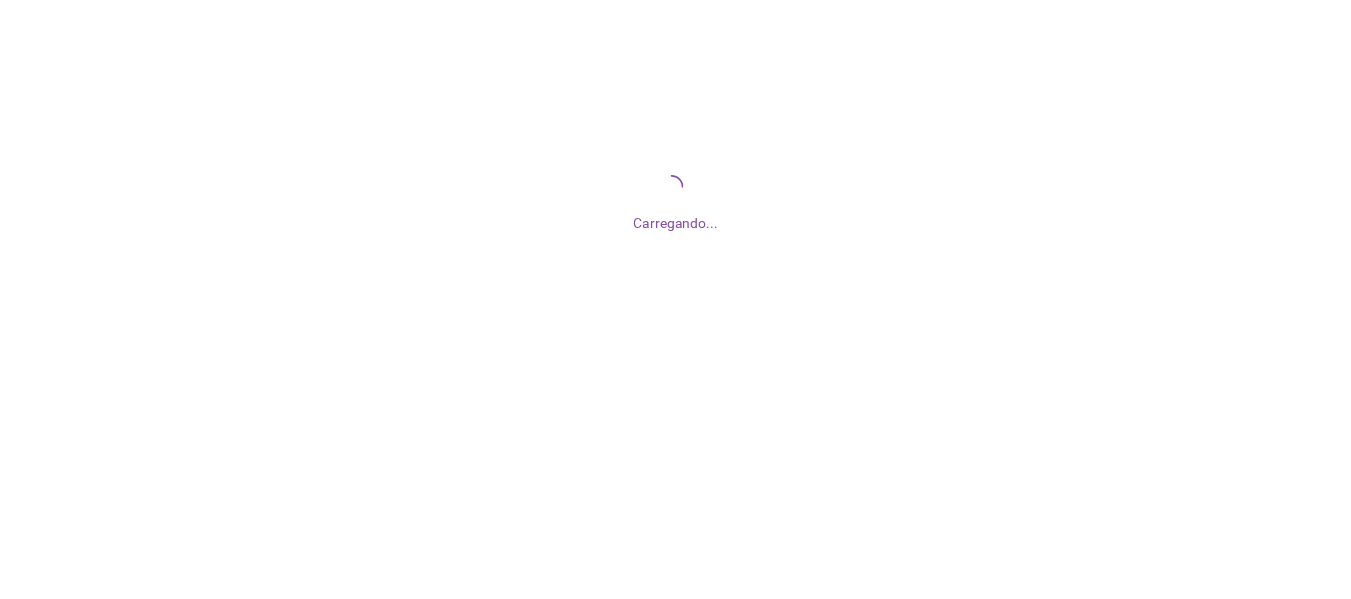 scroll, scrollTop: 0, scrollLeft: 0, axis: both 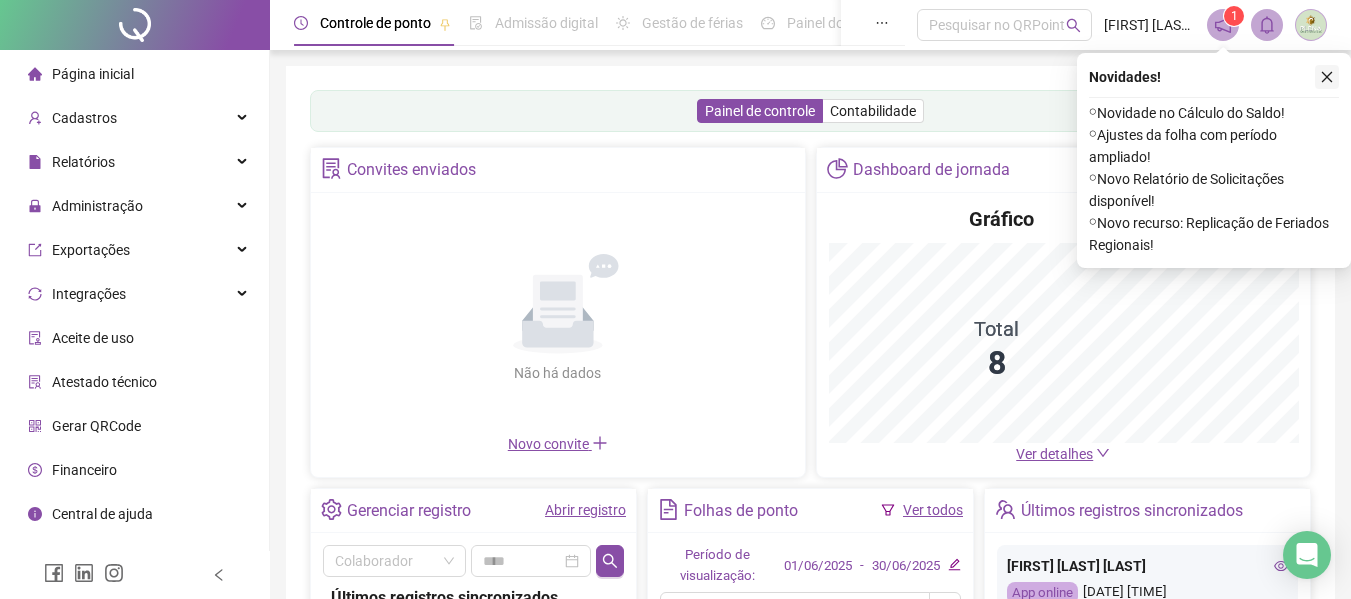 click 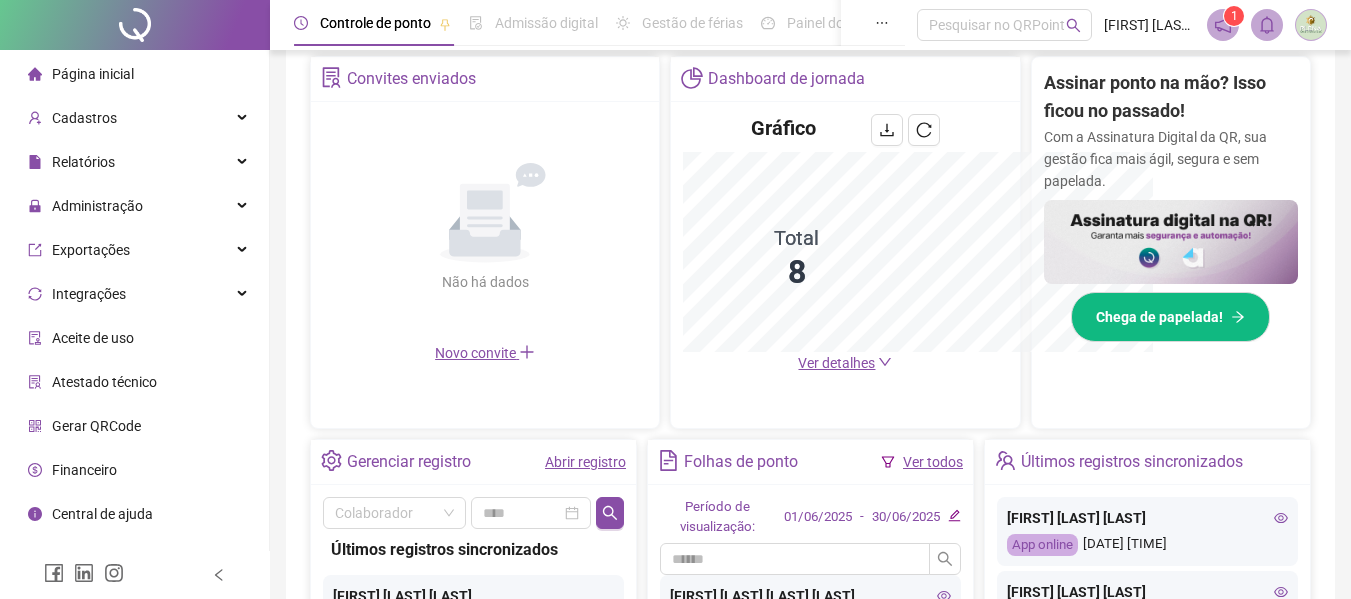 scroll, scrollTop: 681, scrollLeft: 0, axis: vertical 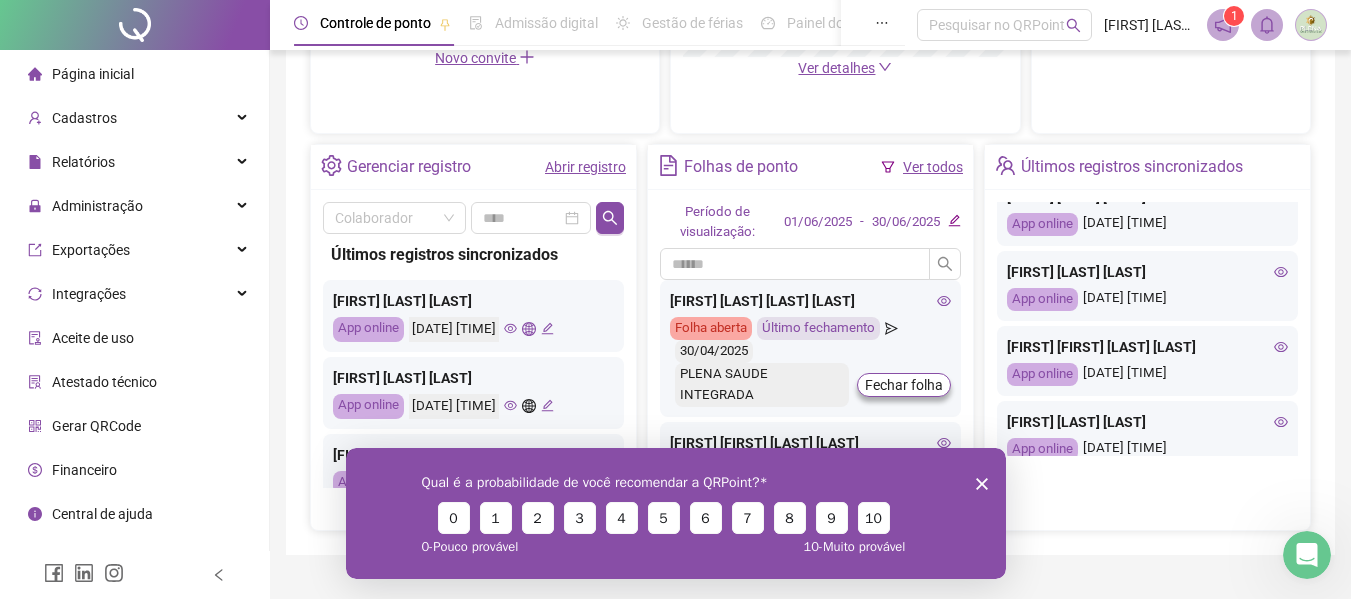 click 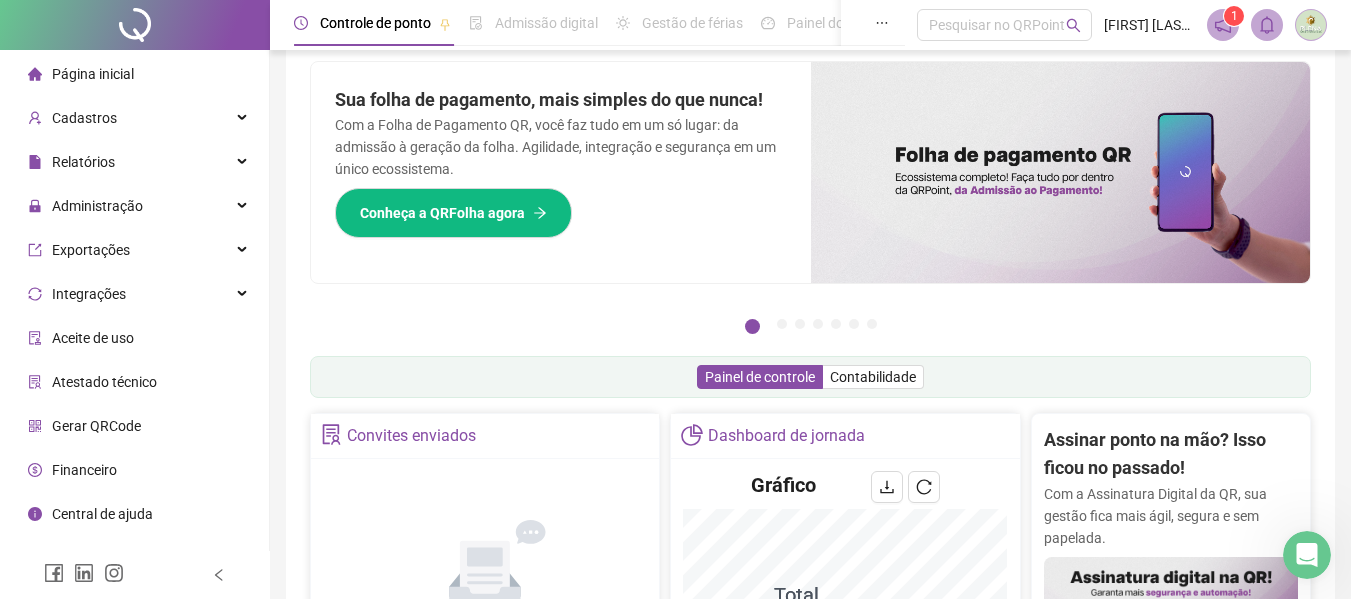 scroll, scrollTop: 0, scrollLeft: 0, axis: both 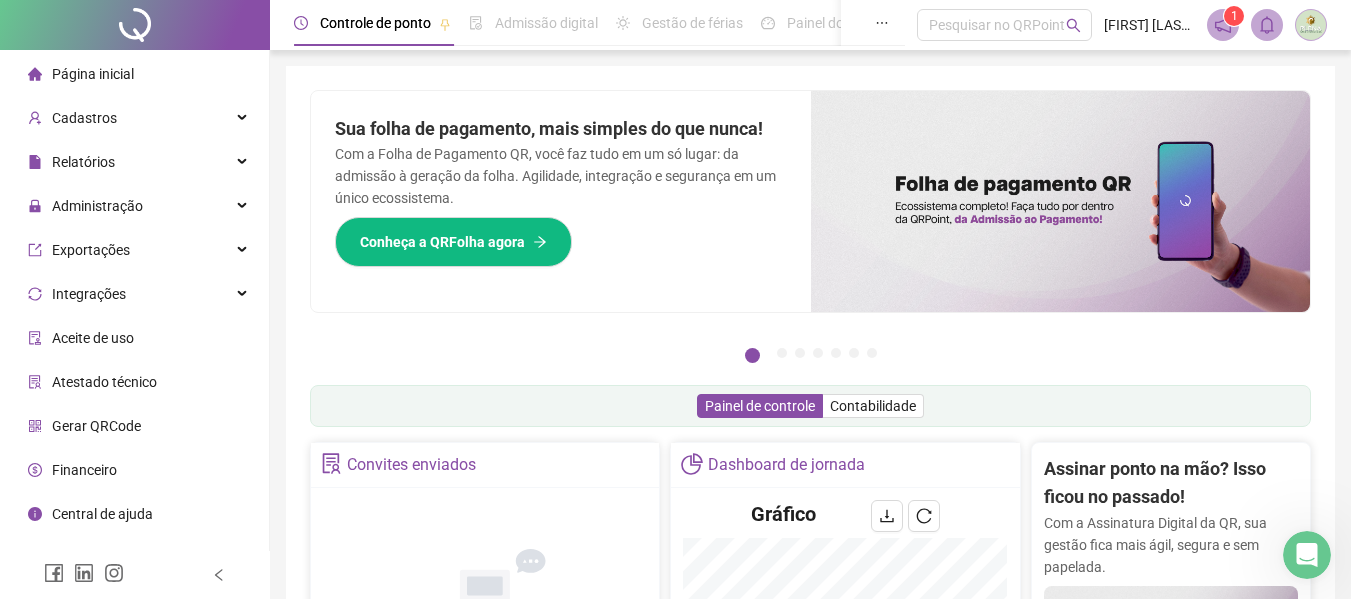click 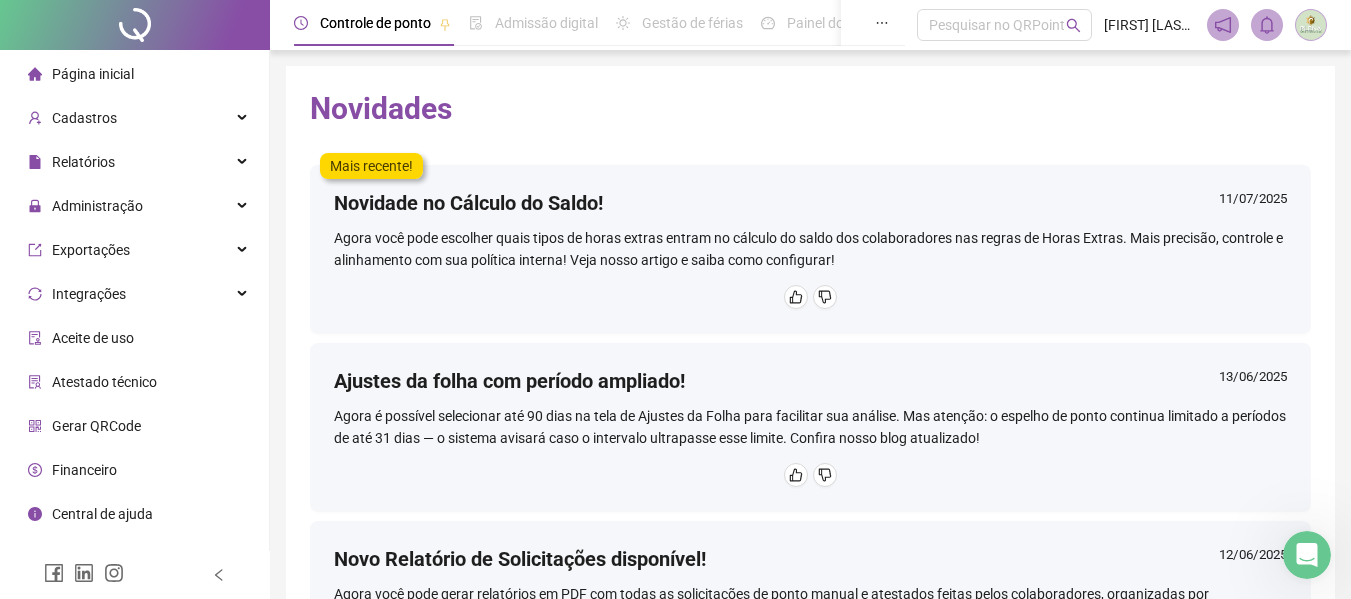 click 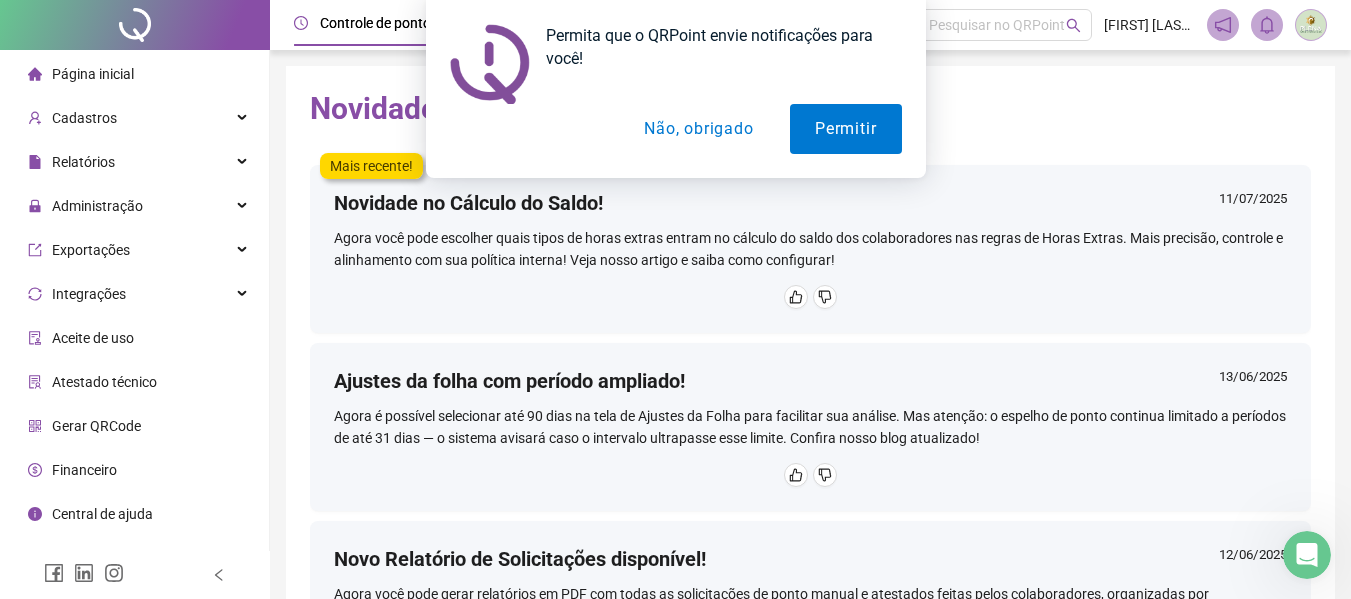 click on "Não, obrigado" at bounding box center [698, 129] 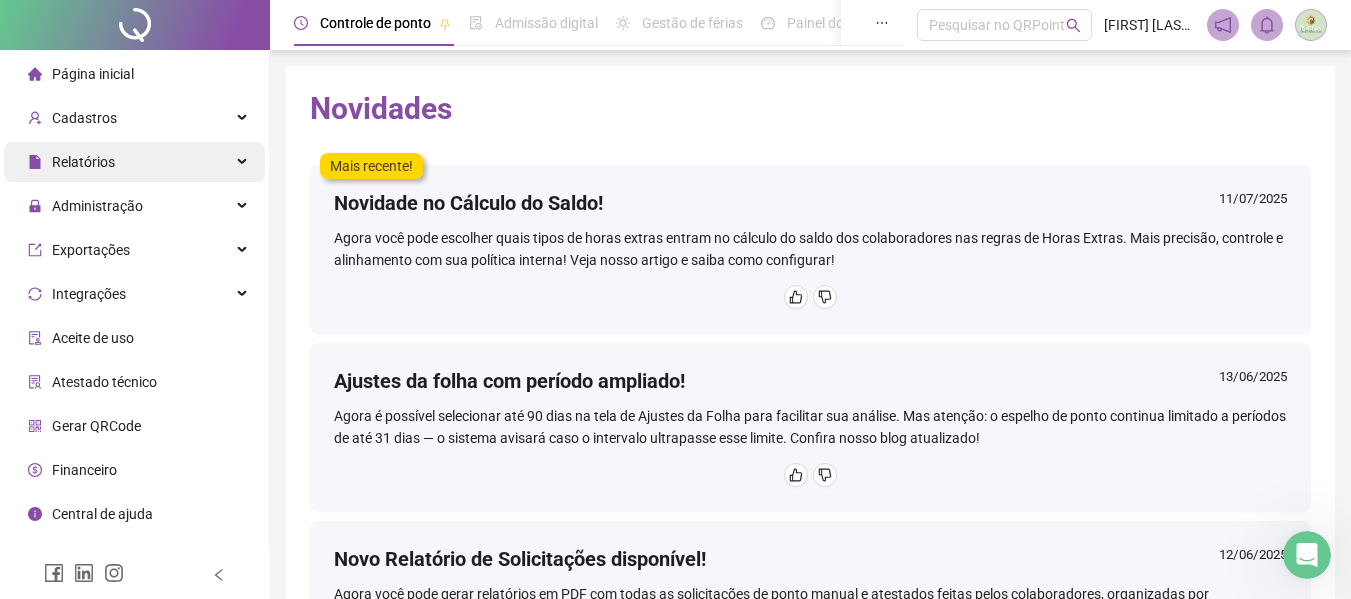 click on "Relatórios" at bounding box center (134, 162) 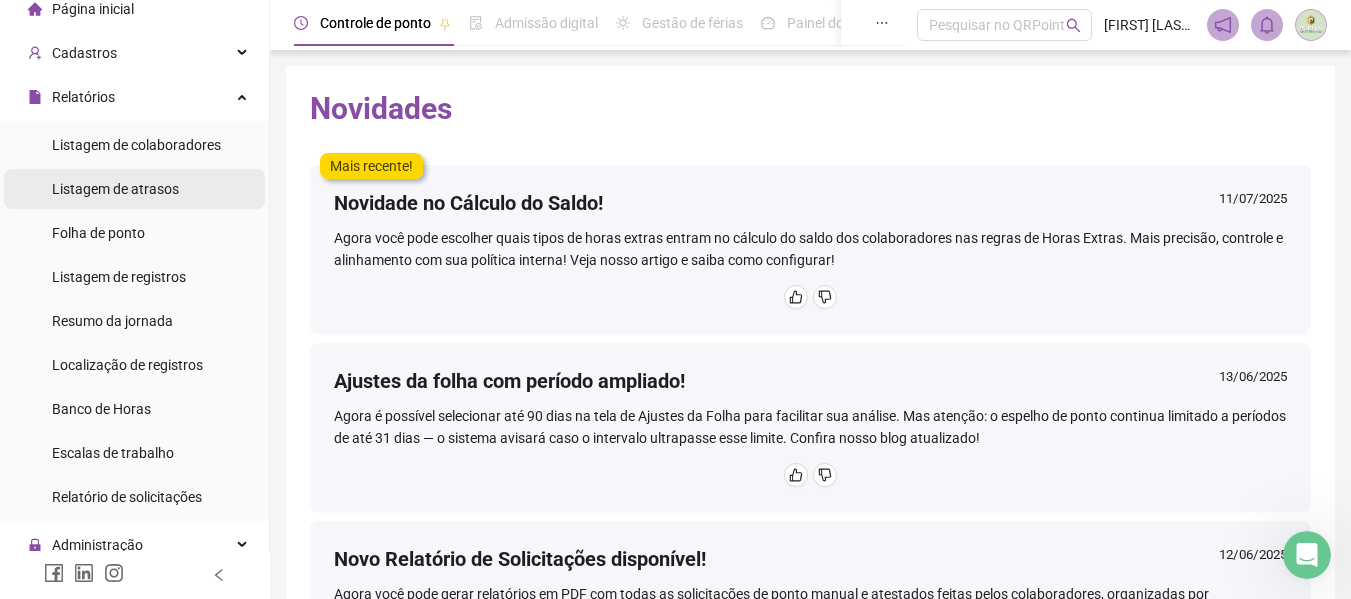 scroll, scrollTop: 100, scrollLeft: 0, axis: vertical 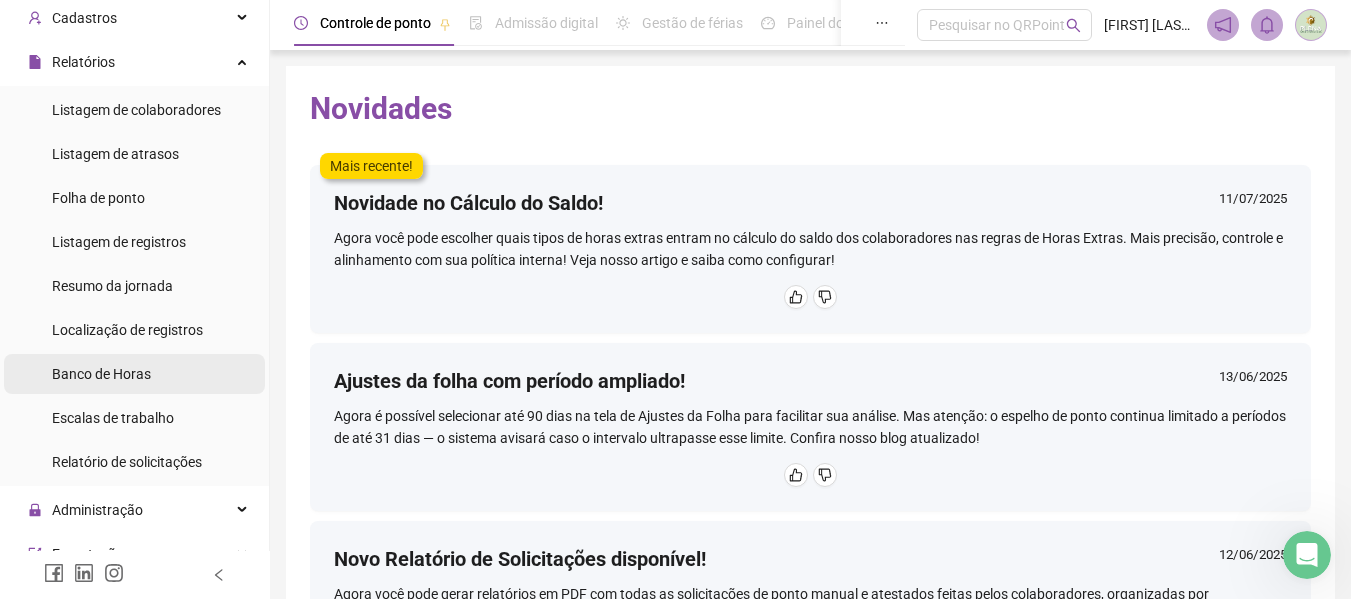 click on "Banco de Horas" at bounding box center (101, 374) 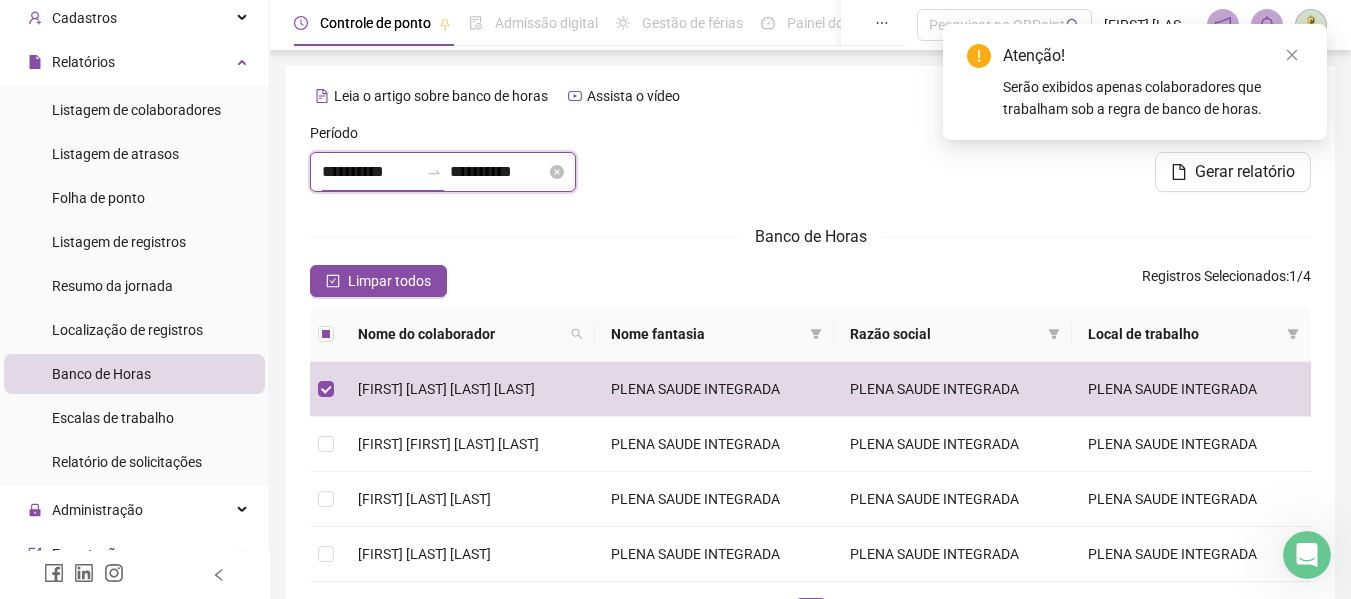 click on "**********" at bounding box center (370, 172) 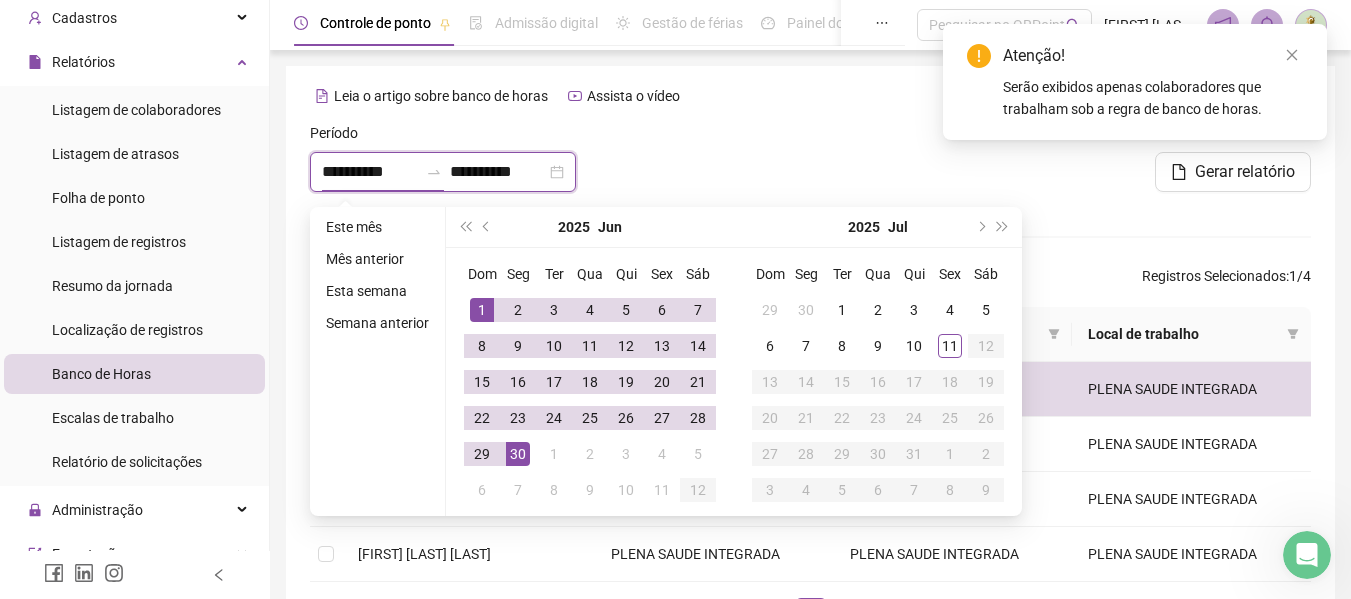 type on "**********" 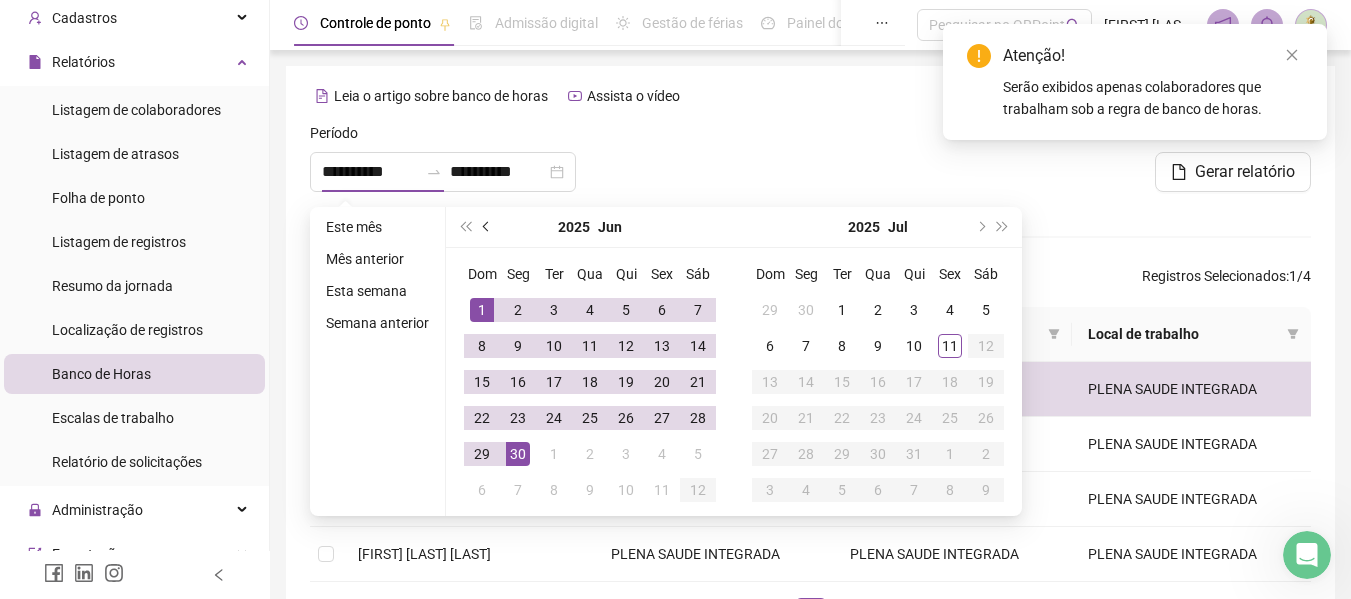 click at bounding box center [487, 227] 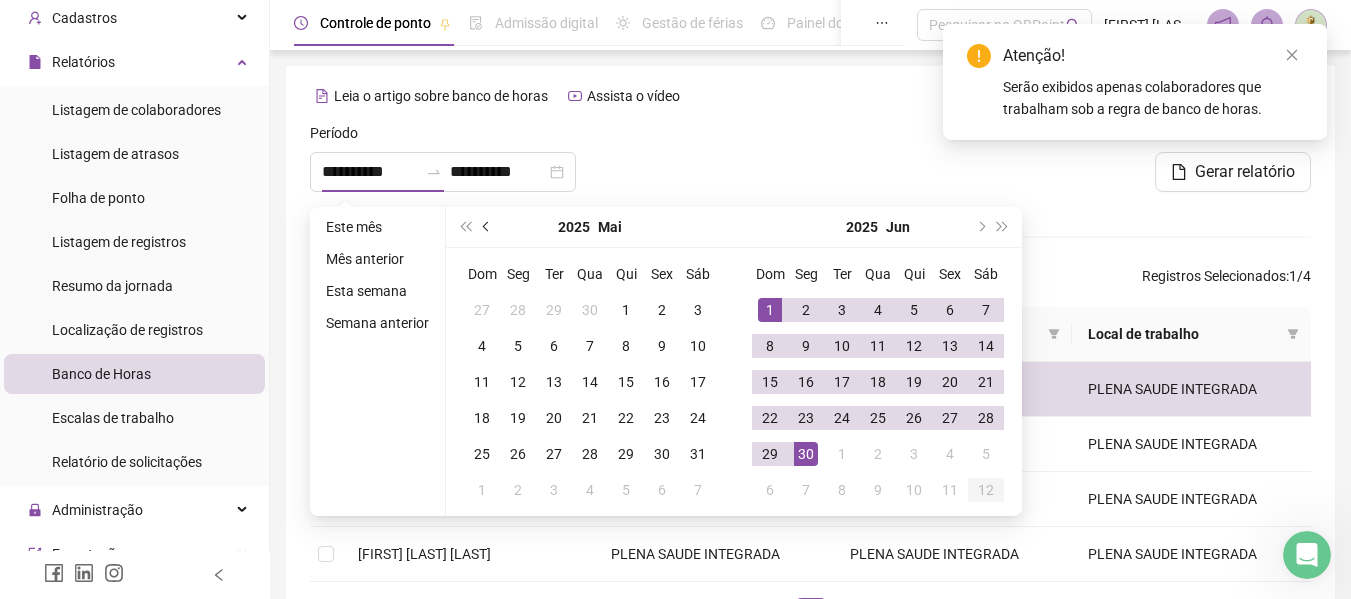 click at bounding box center (487, 227) 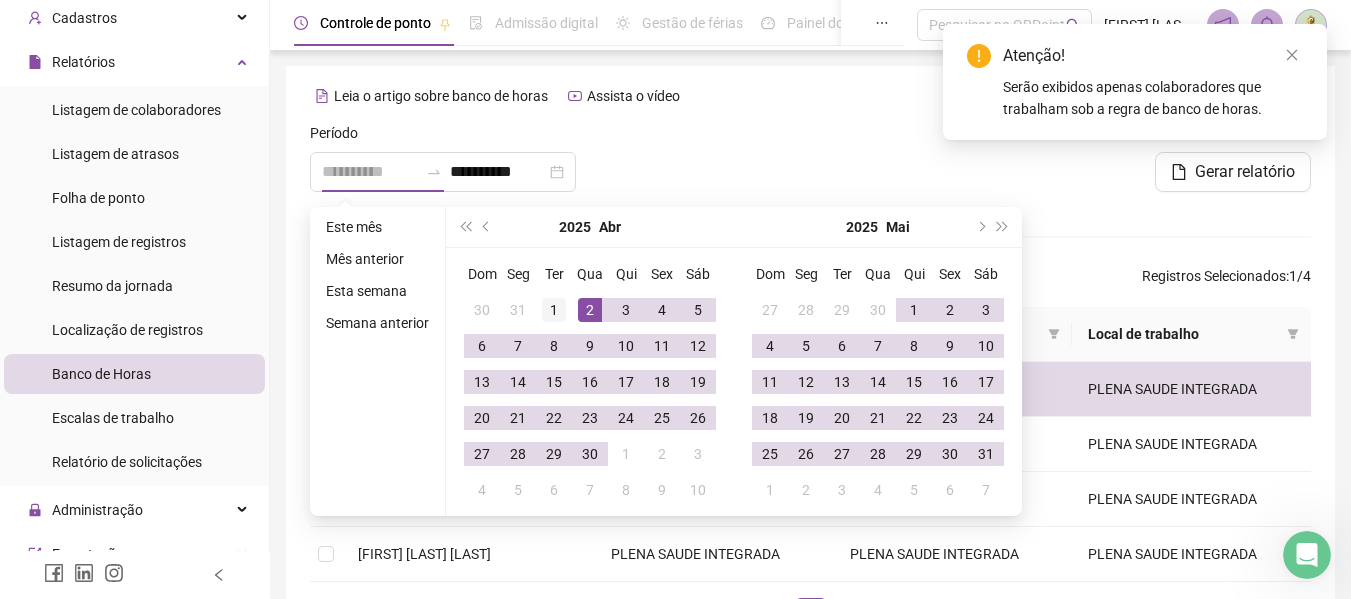 type on "**********" 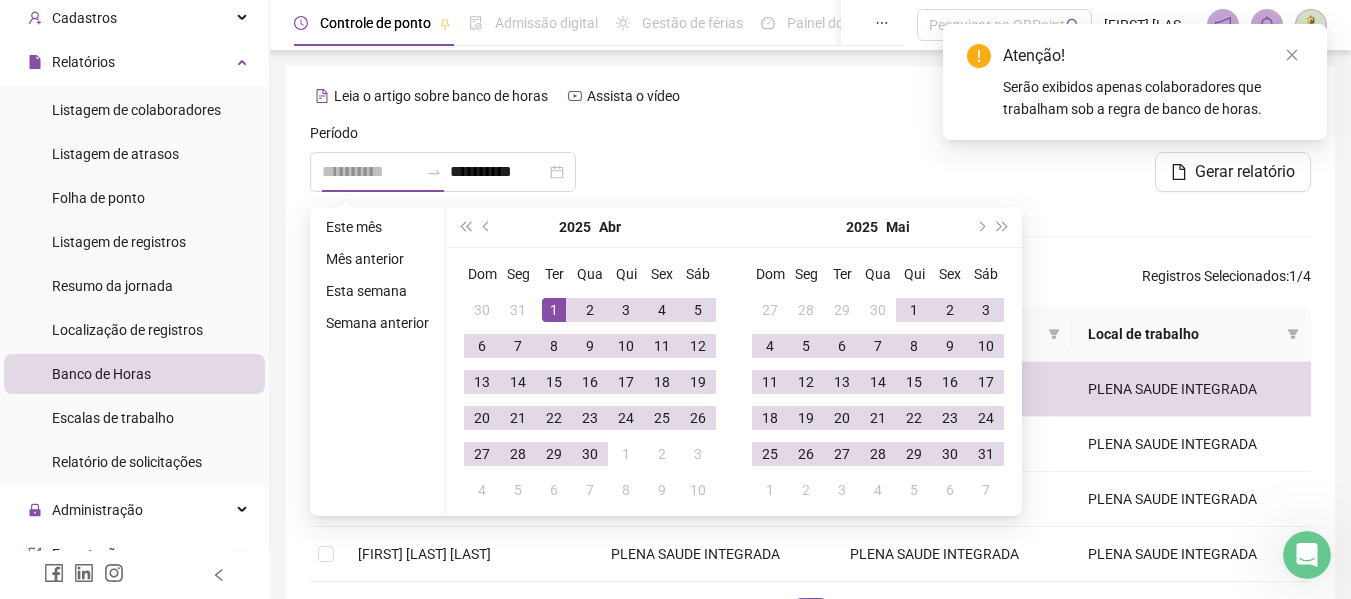 click on "1" at bounding box center [554, 310] 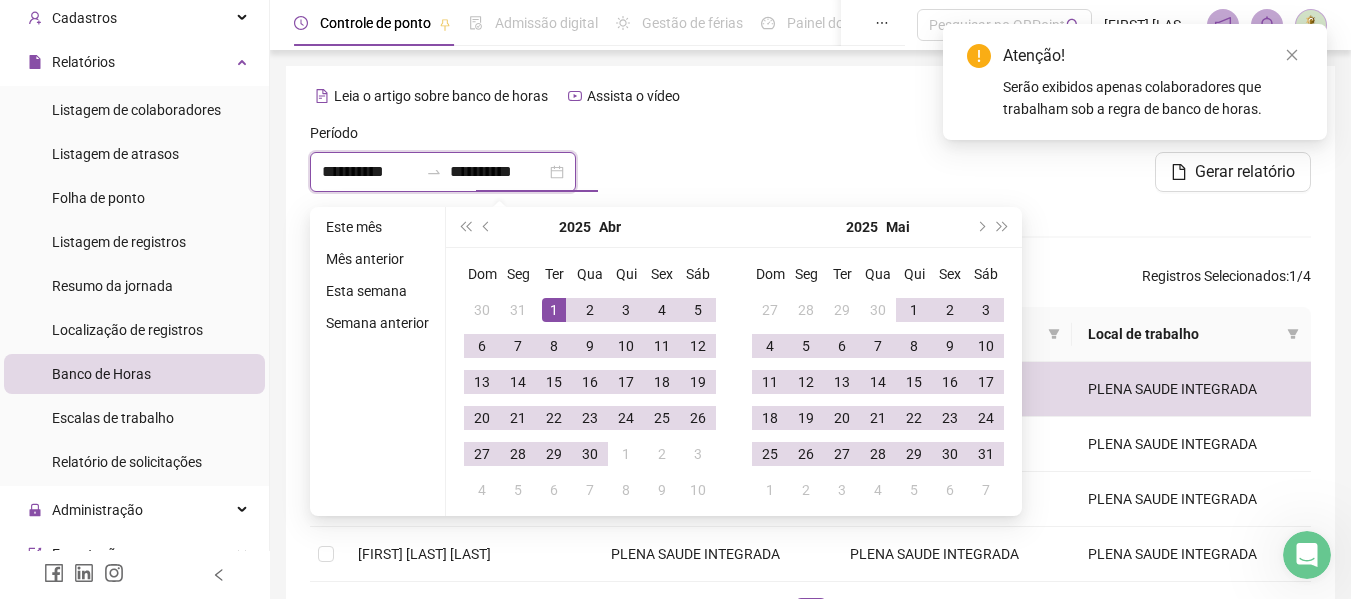 type on "**********" 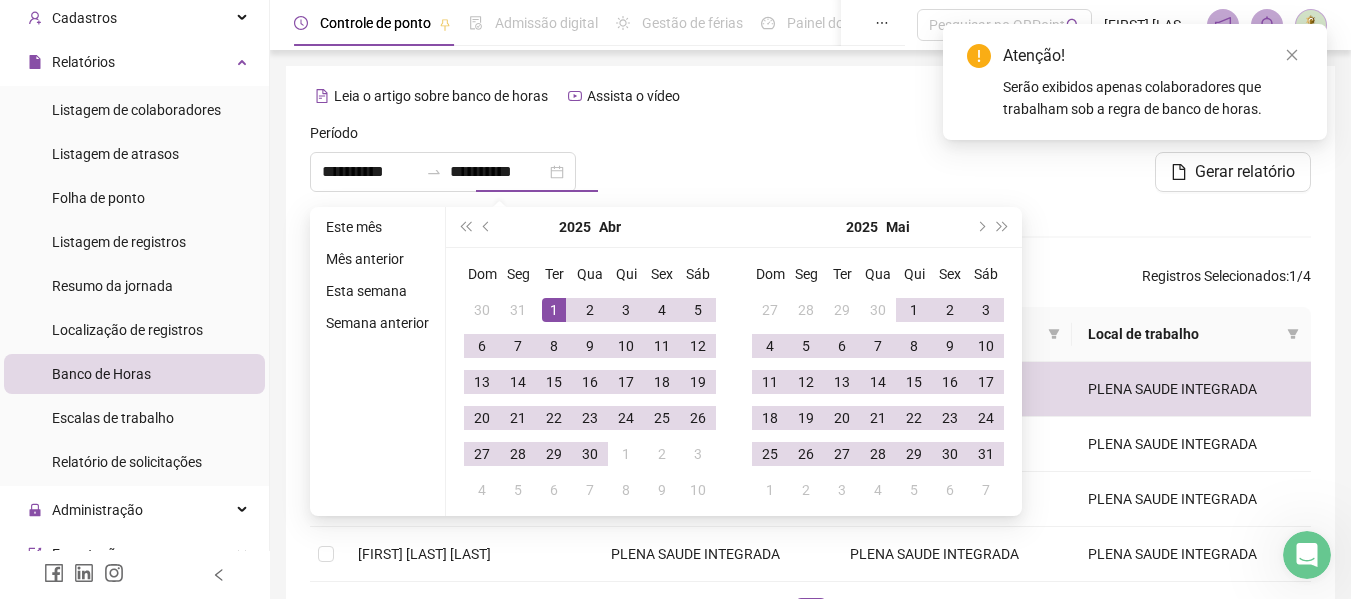 click at bounding box center (810, 165) 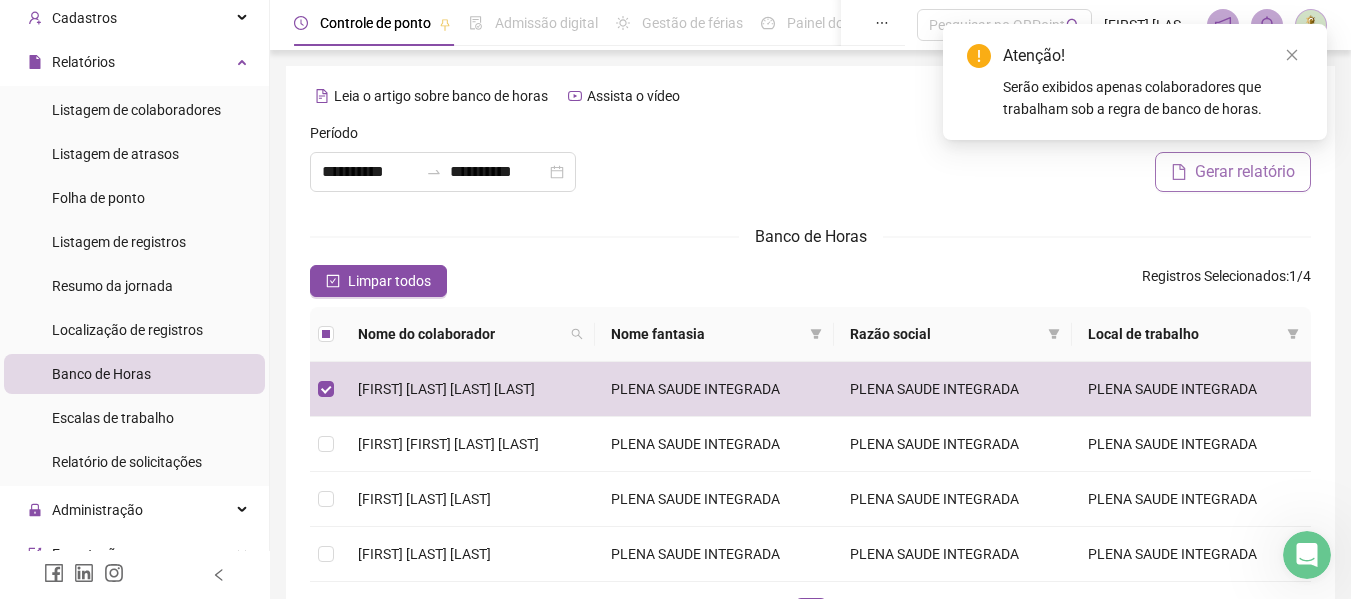 click on "Gerar relatório" at bounding box center (1245, 172) 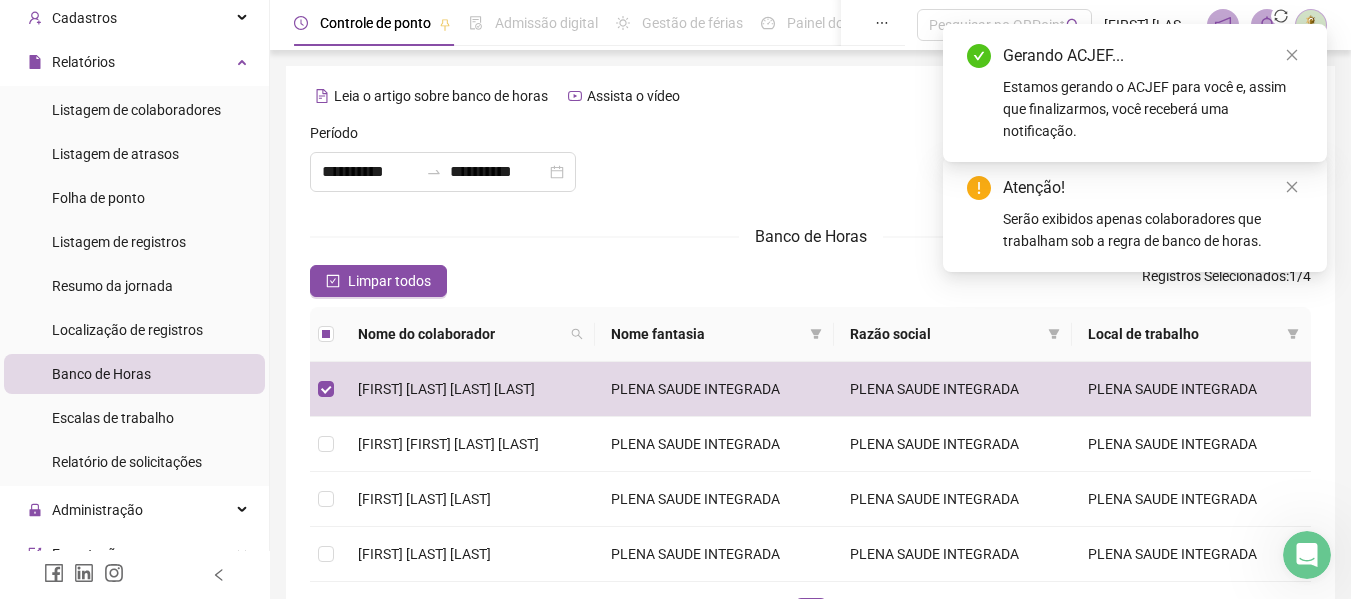click on "Estamos gerando o ACJEF para você e, assim que finalizarmos, você receberá uma notificação." at bounding box center (1153, 109) 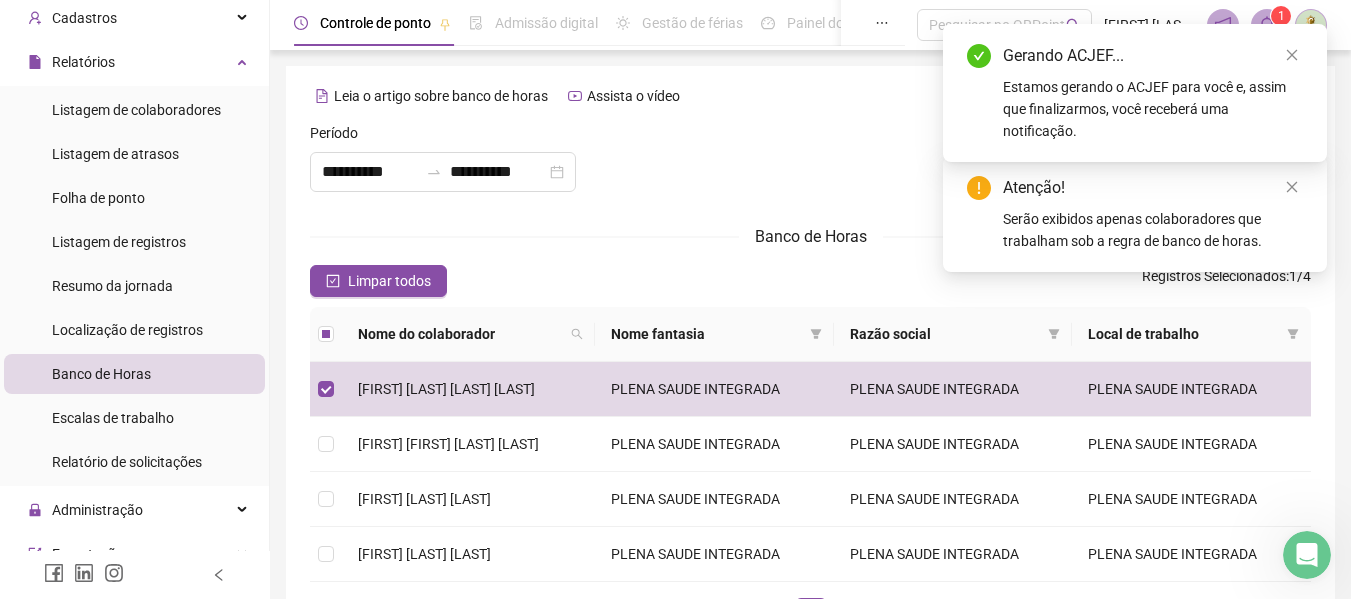 click on "Gerando ACJEF... Estamos gerando o ACJEF para você e, assim que finalizarmos, você receberá uma notificação." at bounding box center (1135, 93) 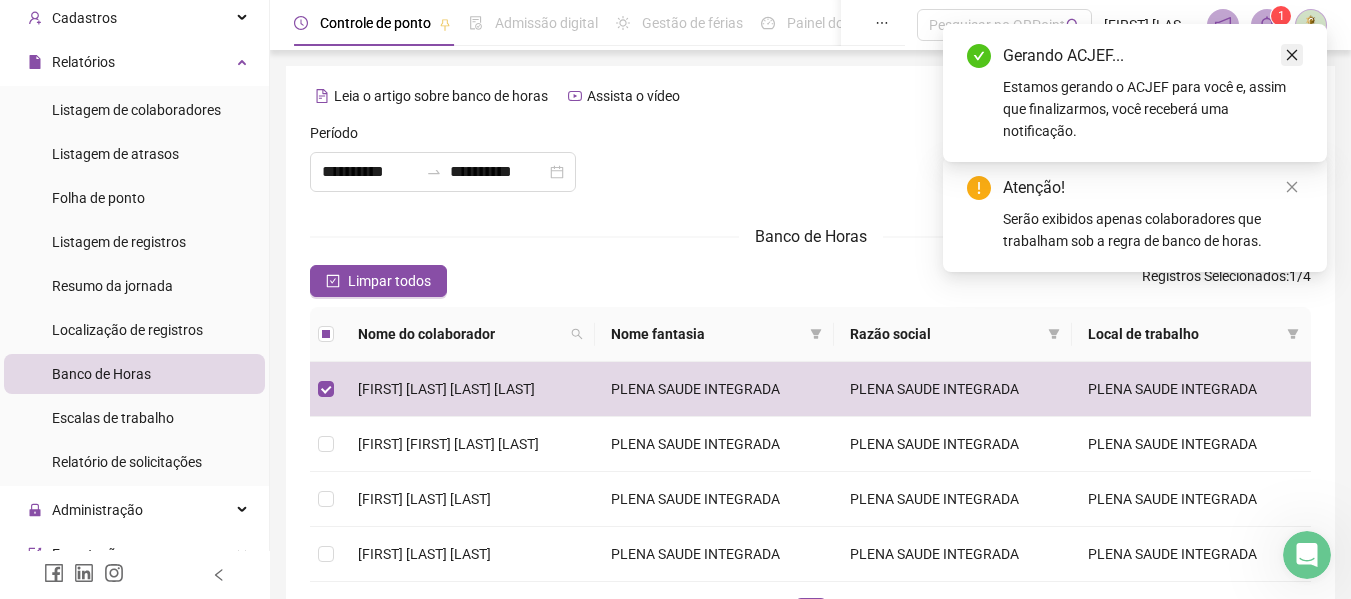 click at bounding box center [1292, 55] 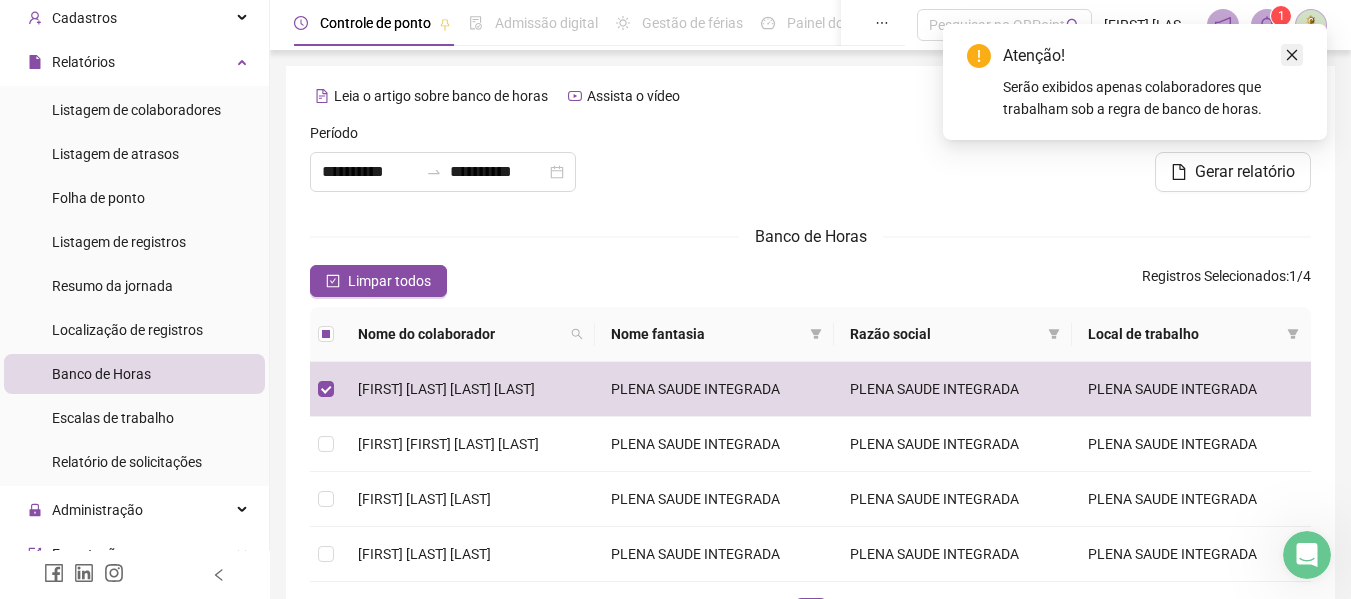 click 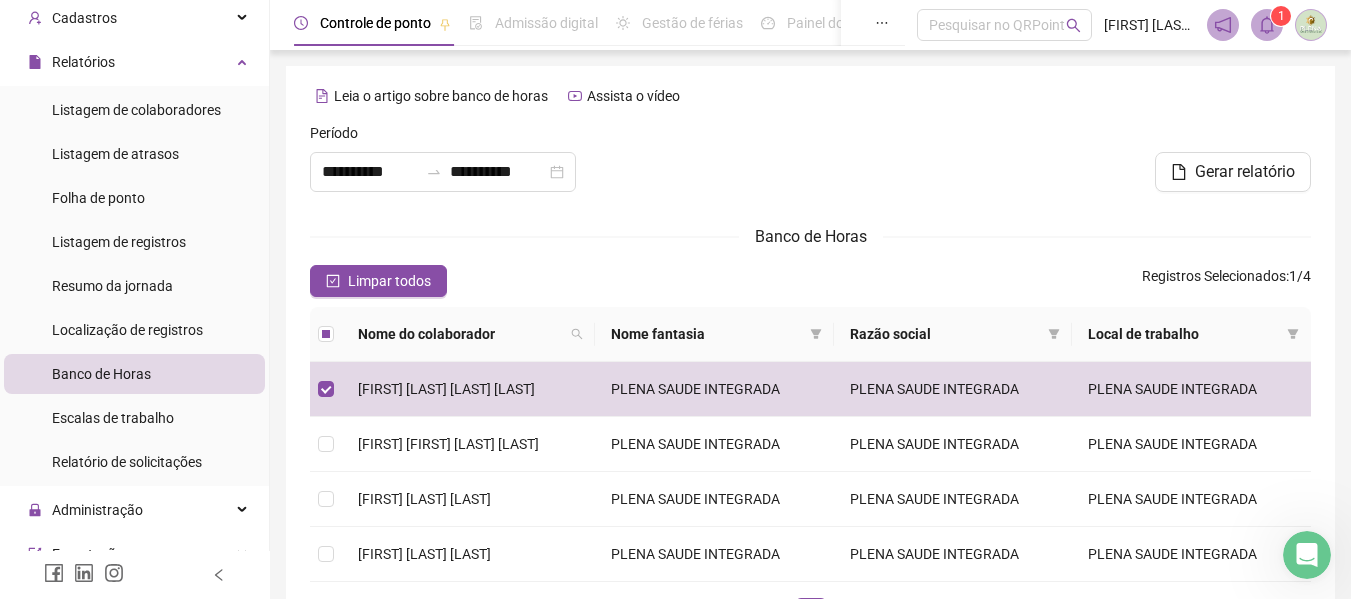 click 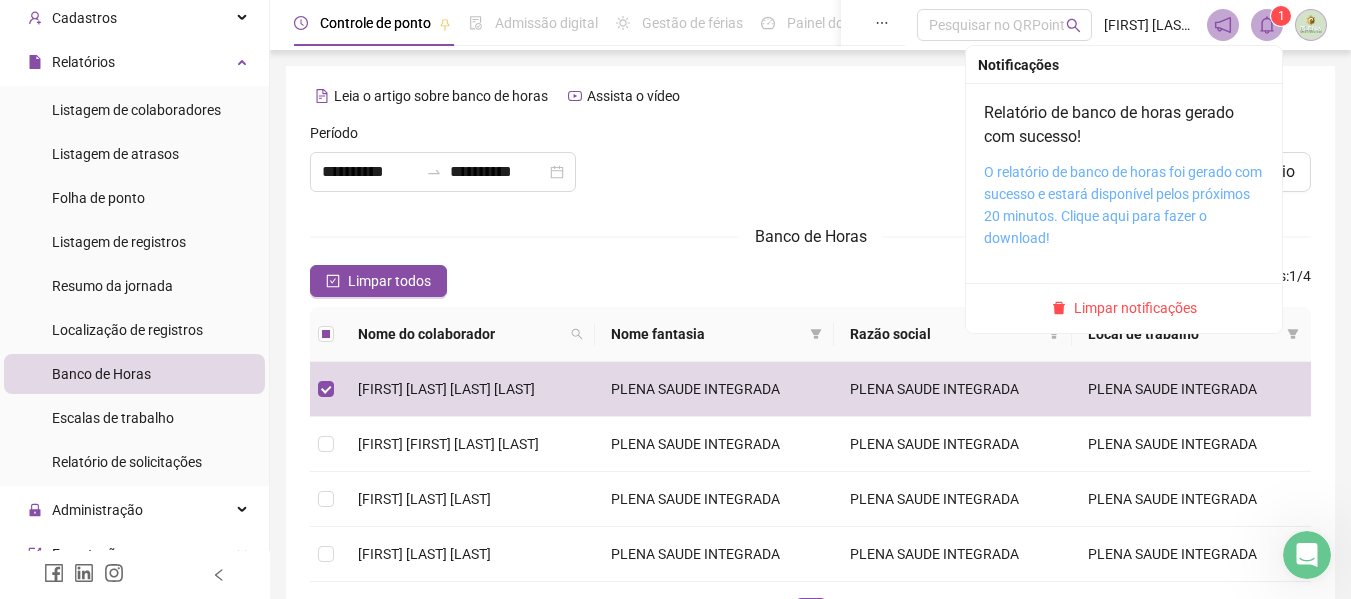 click on "O relatório de banco de horas foi gerado com sucesso e estará disponível pelos próximos 20 minutos.
Clique aqui para fazer o download!" at bounding box center (1123, 205) 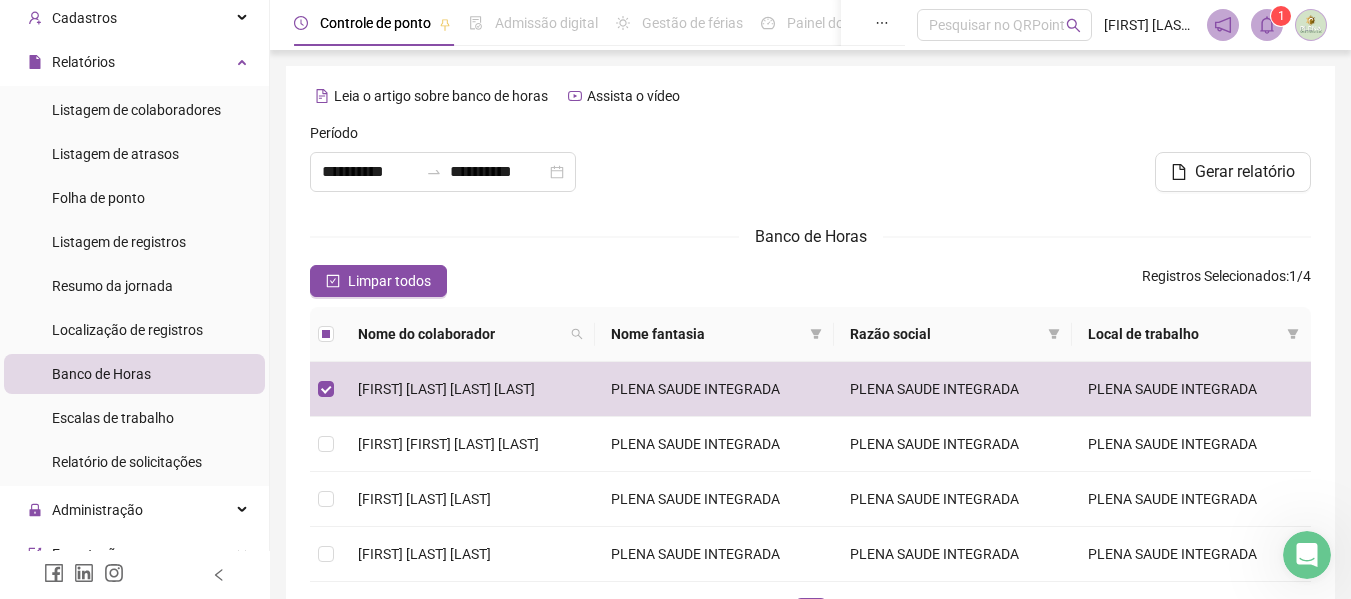 click 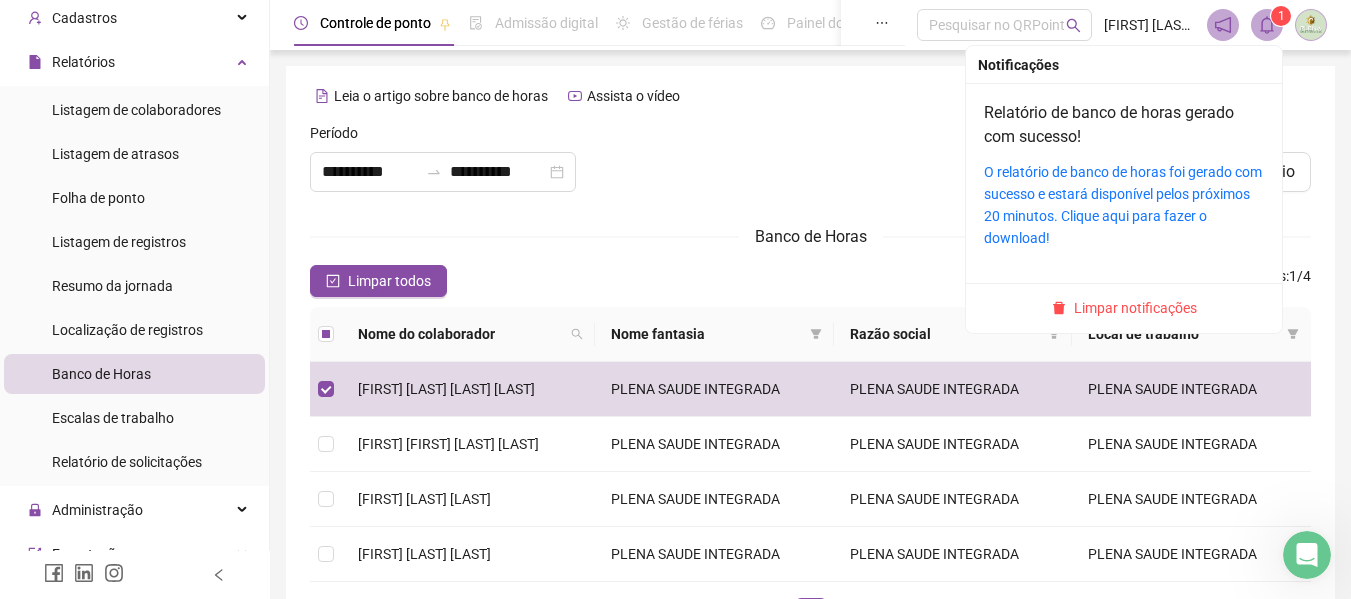 click on "Limpar notificações" at bounding box center [1135, 308] 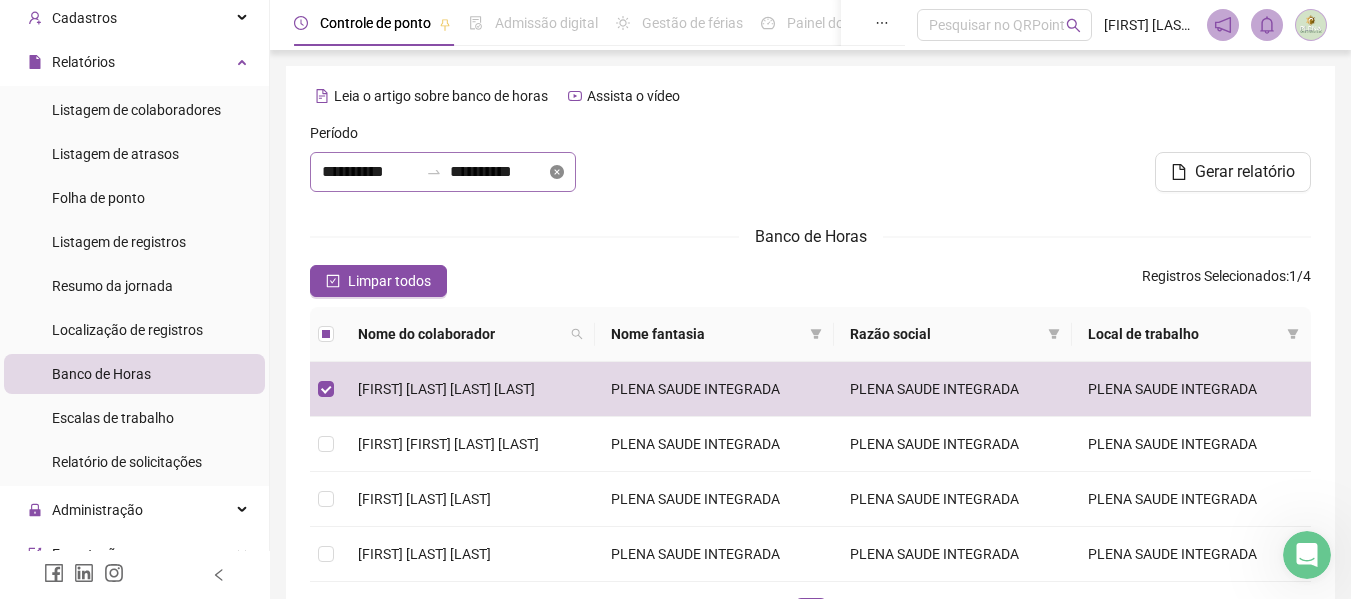 click 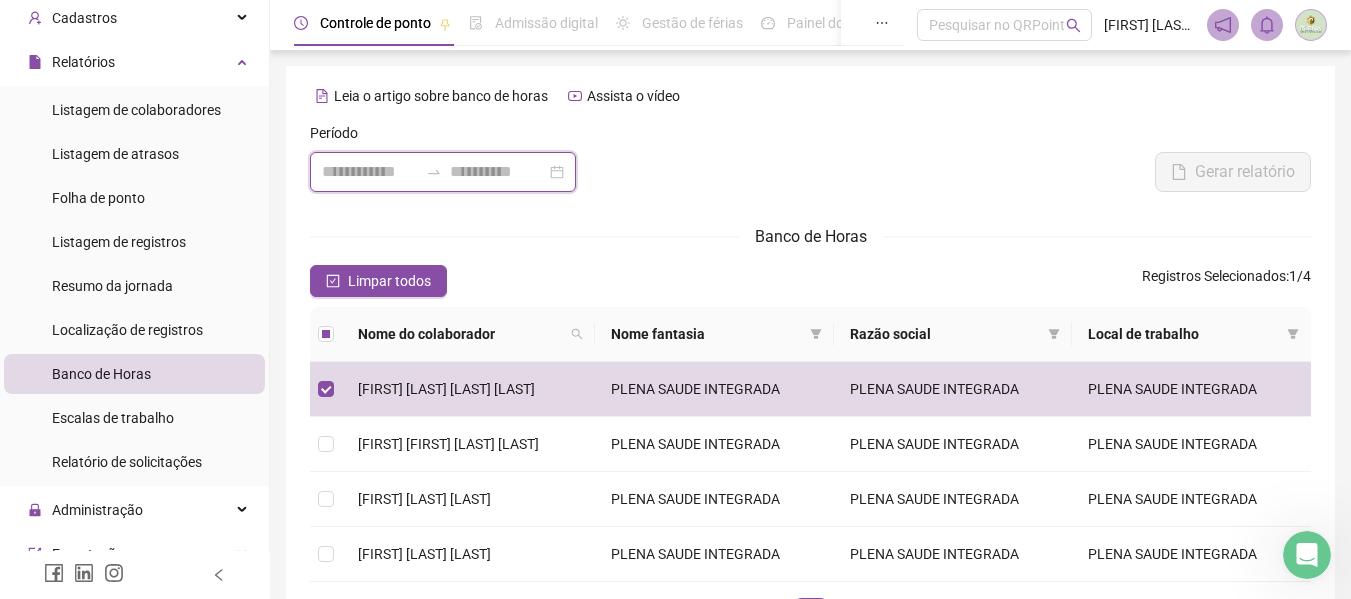 click at bounding box center (370, 172) 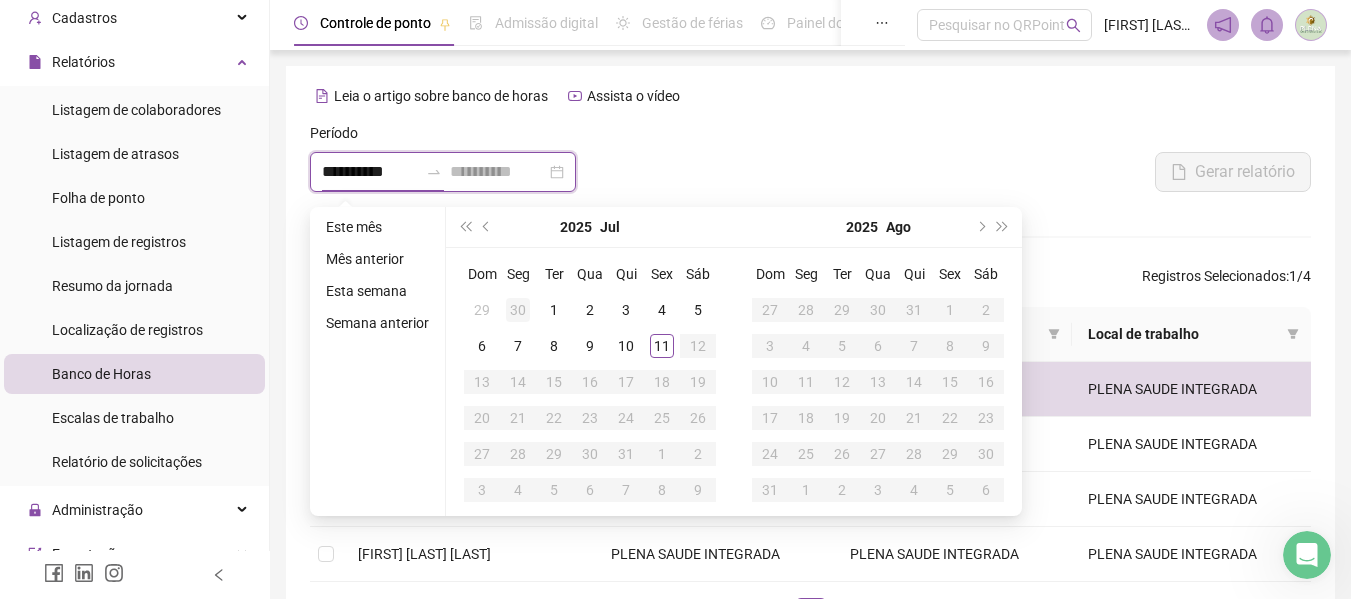 type on "**********" 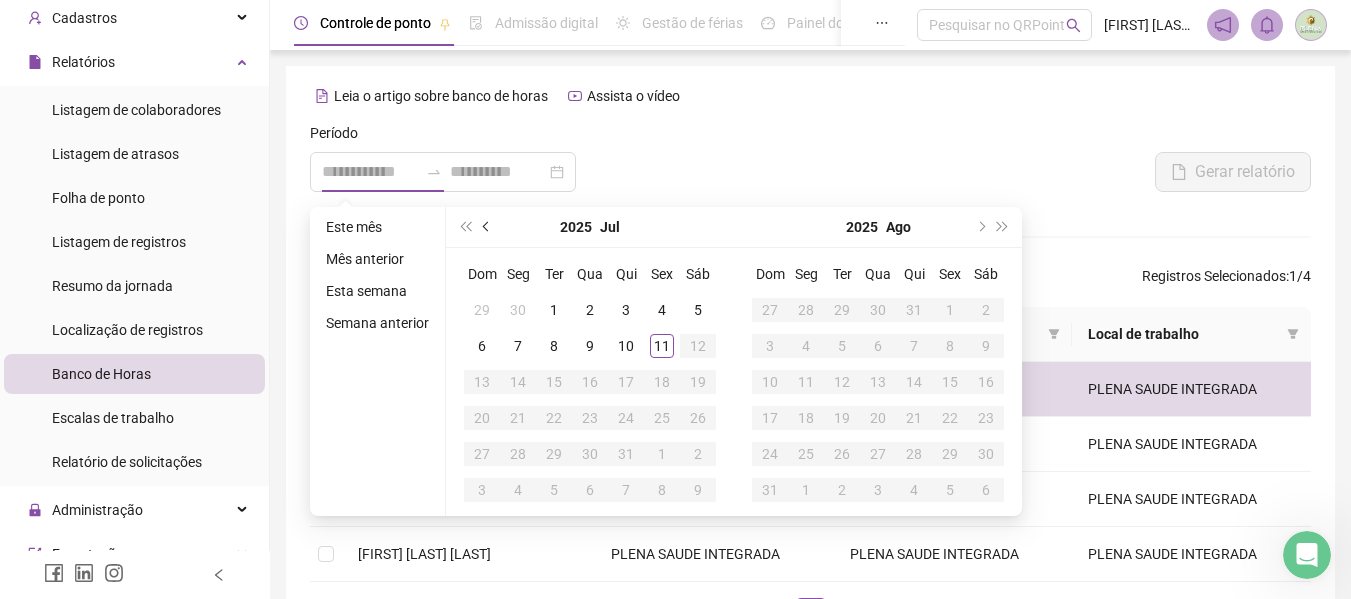 click at bounding box center [488, 227] 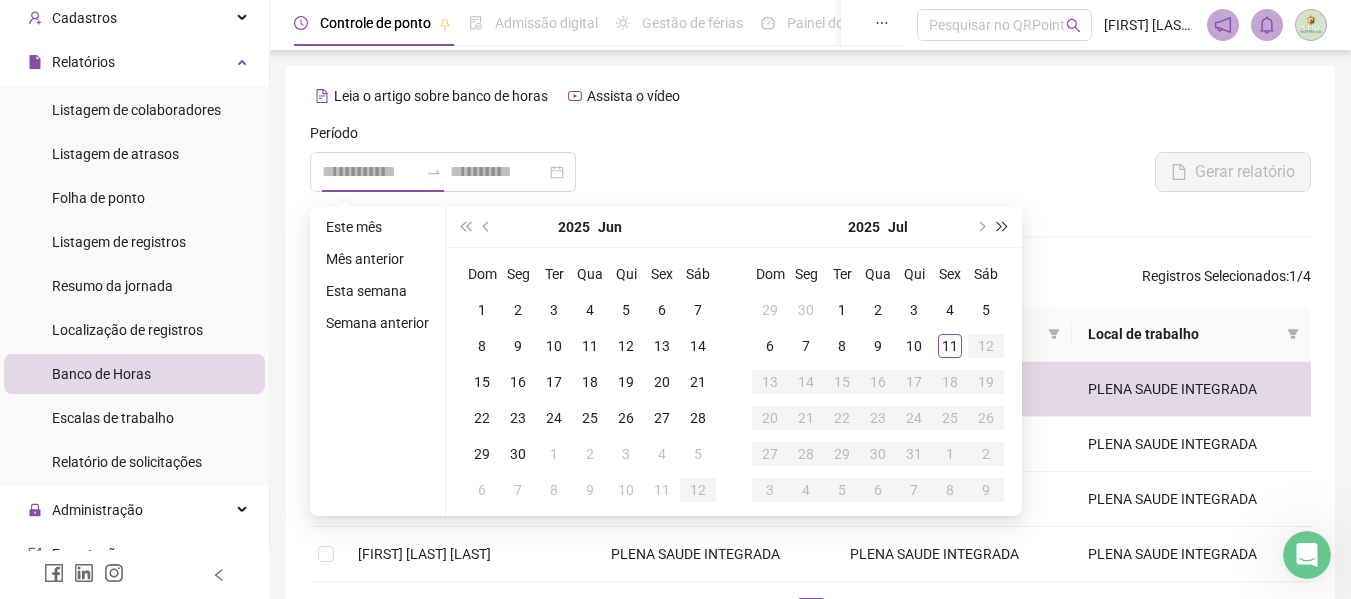 click at bounding box center [1003, 227] 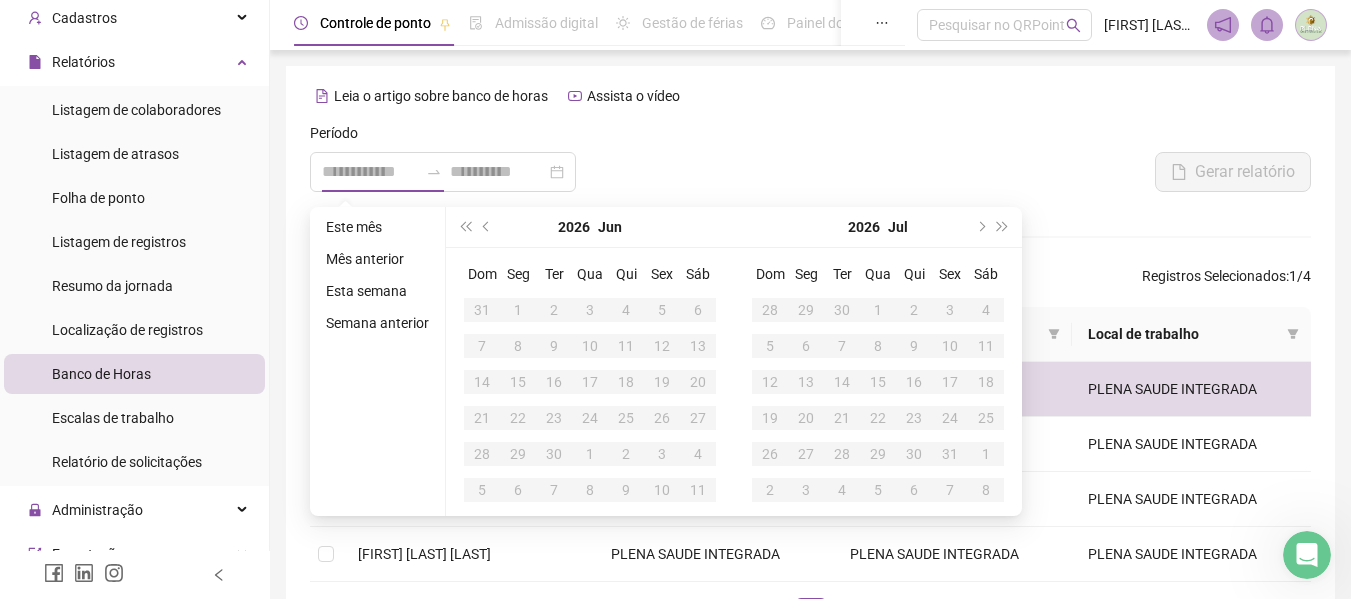 click on "2" at bounding box center [554, 310] 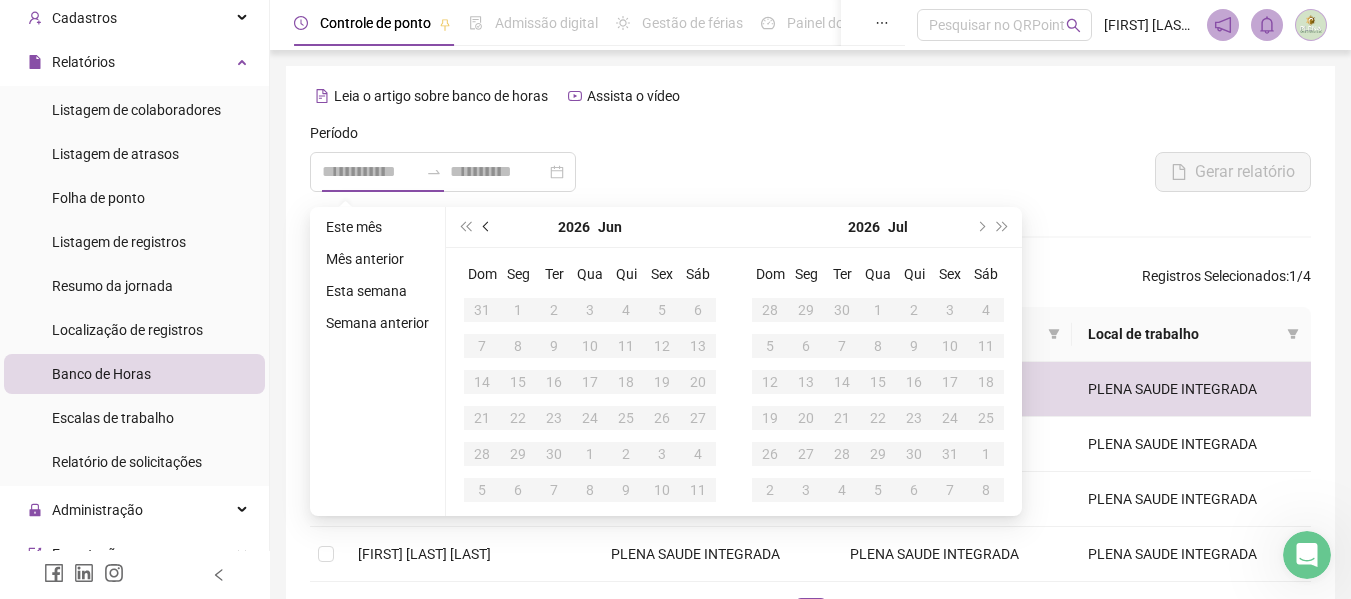 click at bounding box center [488, 227] 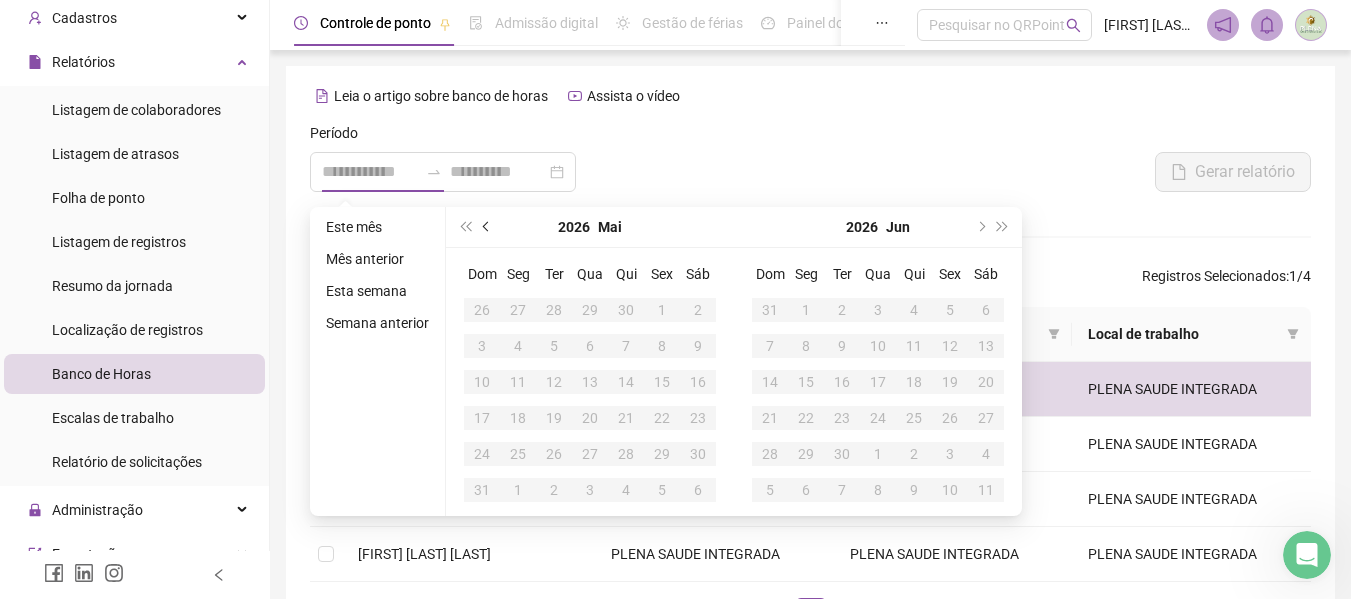 click at bounding box center (488, 227) 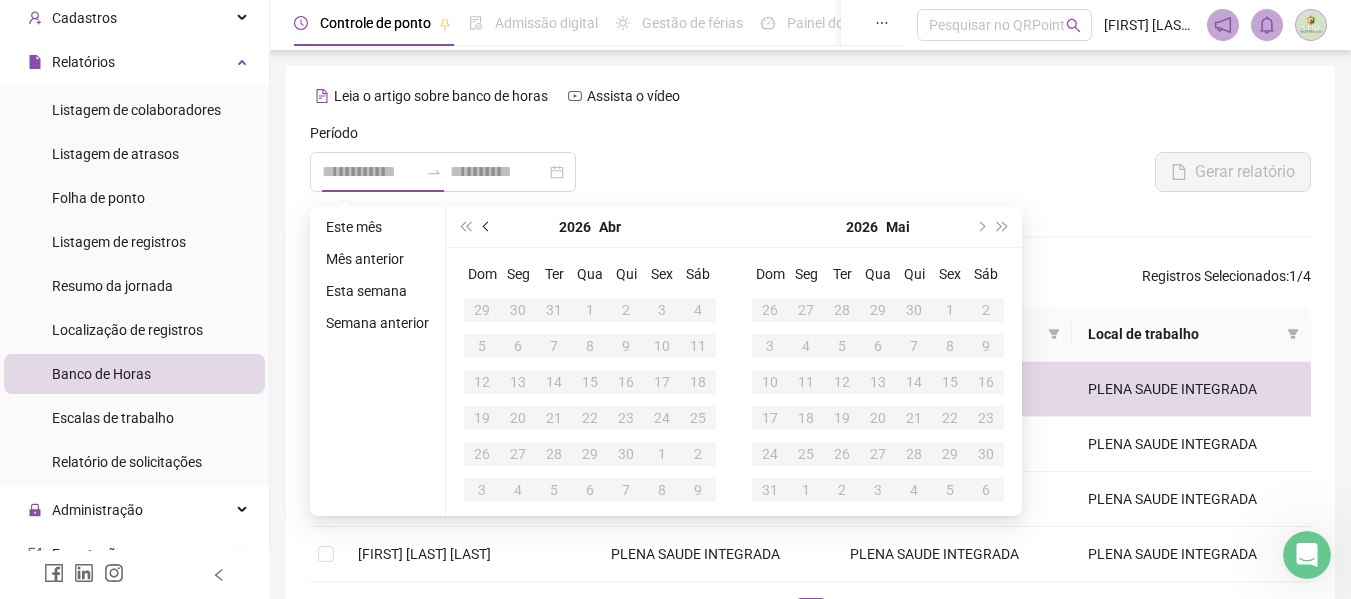 click at bounding box center [488, 227] 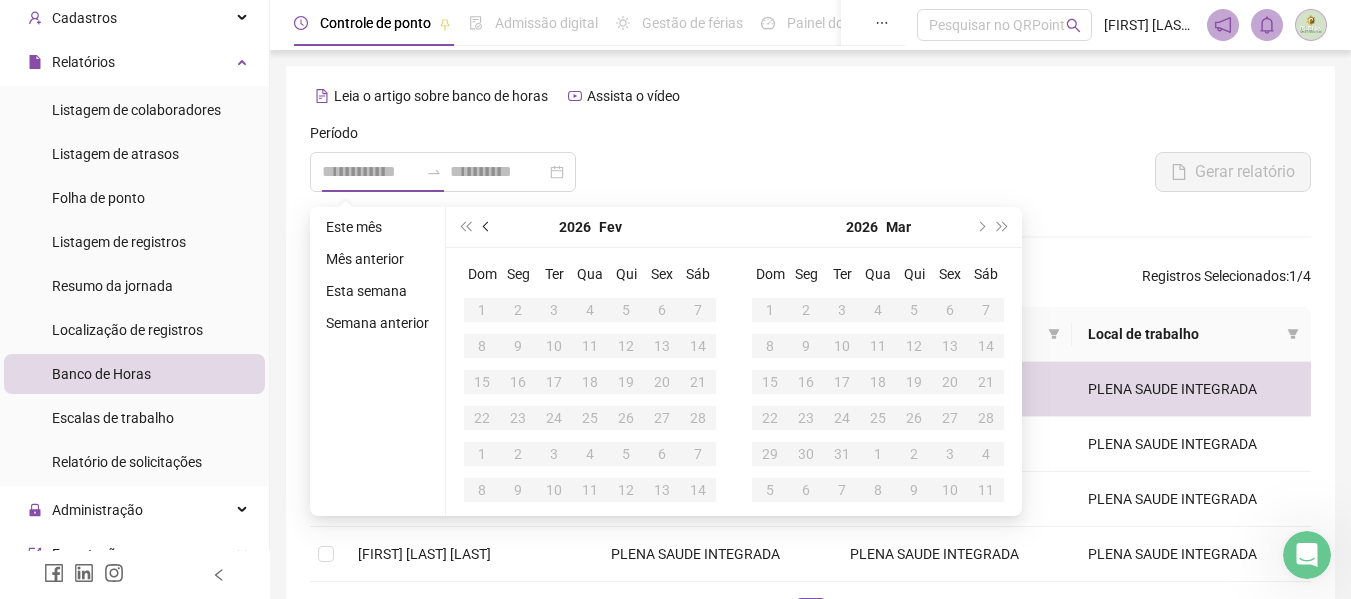 click at bounding box center (488, 227) 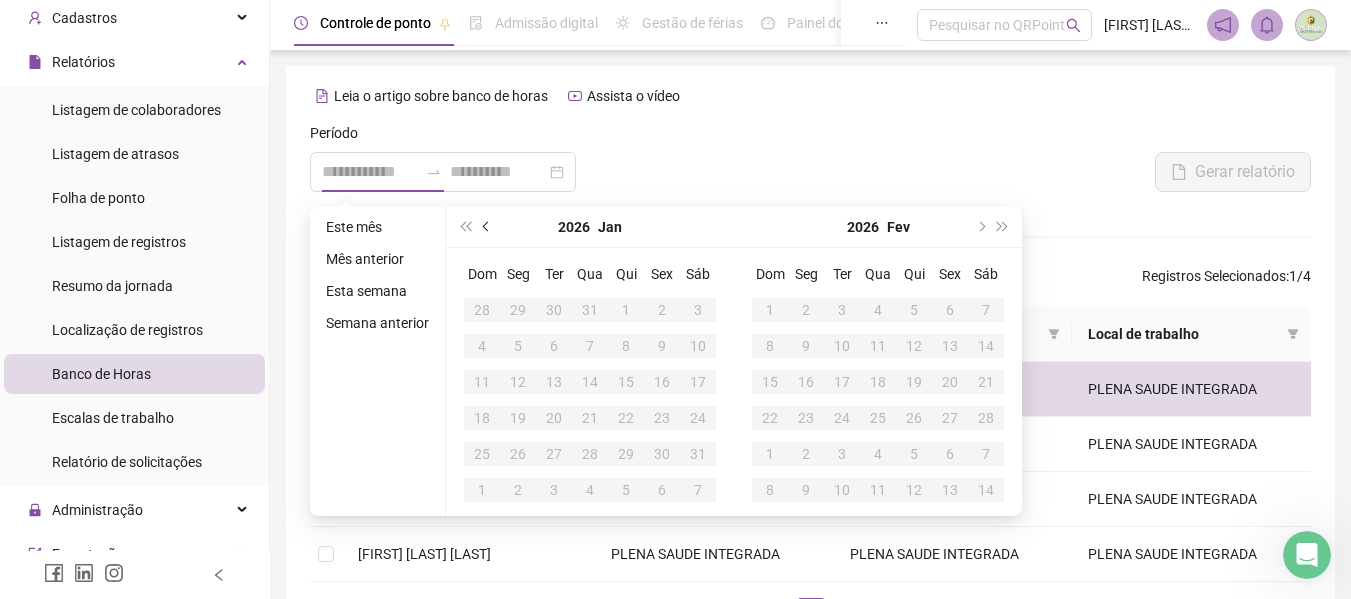 click at bounding box center (488, 227) 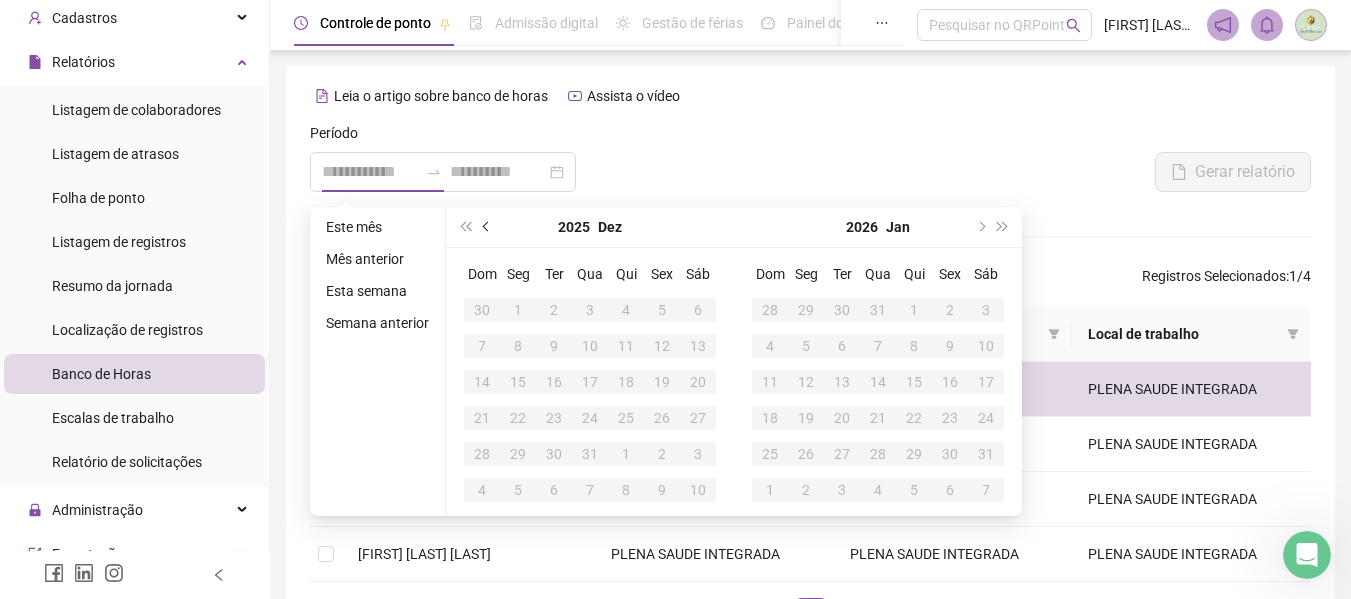 click at bounding box center (488, 227) 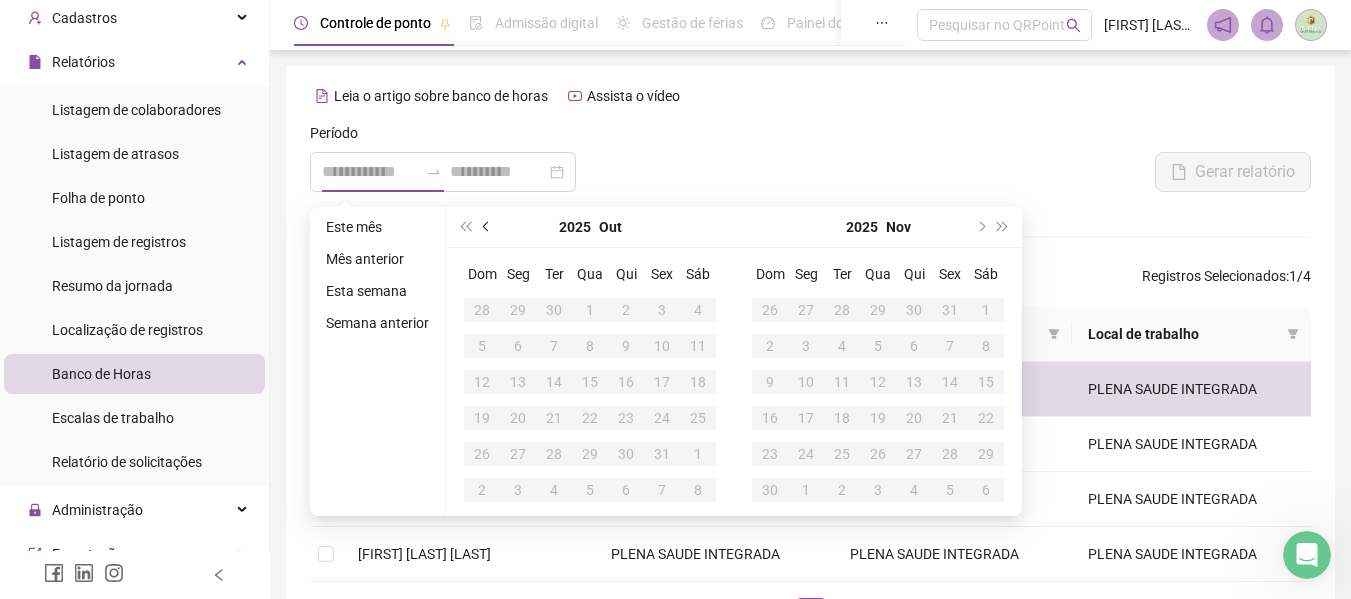 click at bounding box center (488, 227) 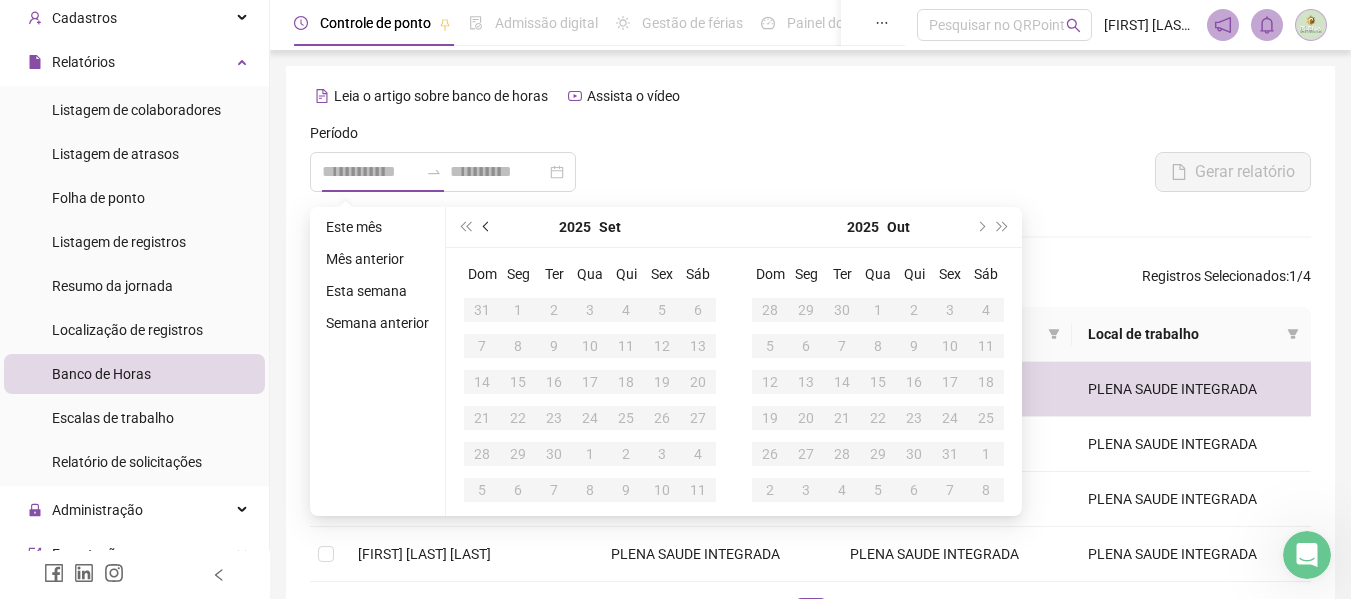 click at bounding box center [488, 227] 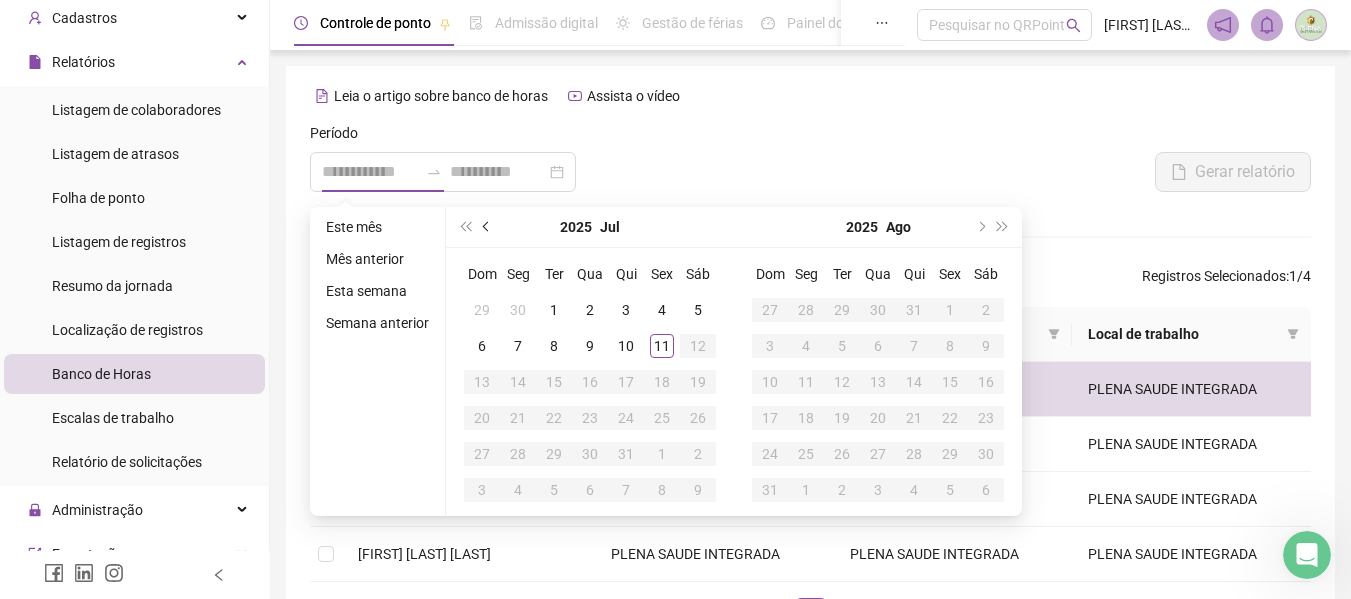 click at bounding box center [488, 227] 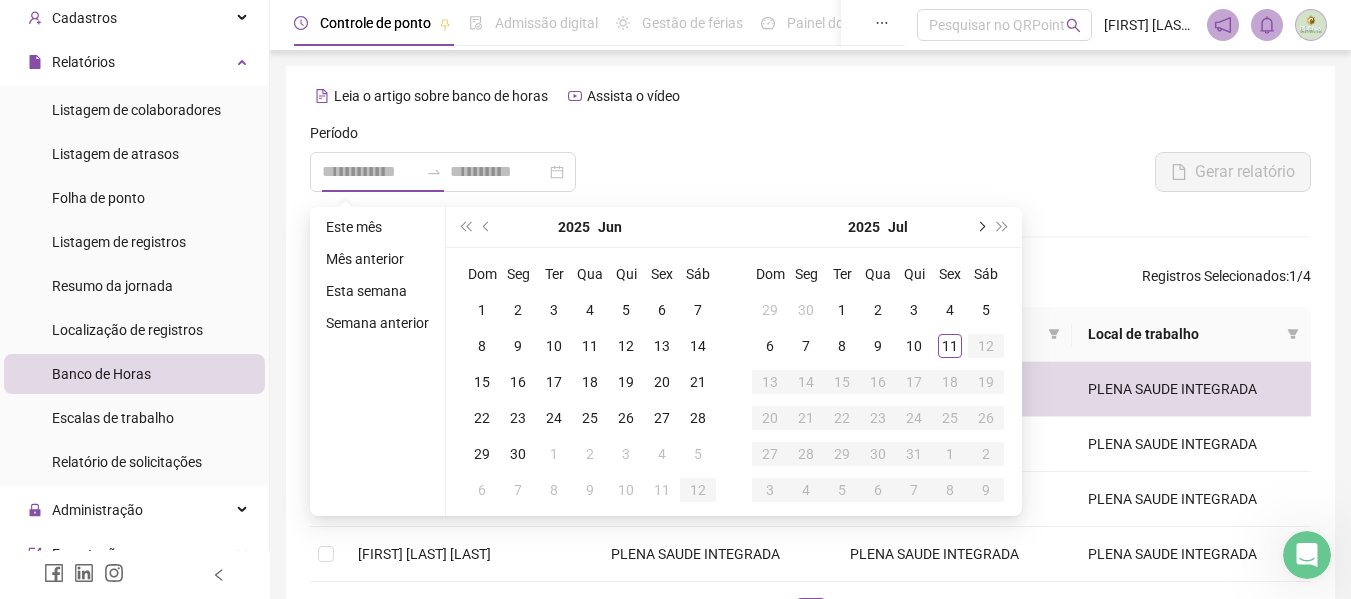 click at bounding box center [980, 227] 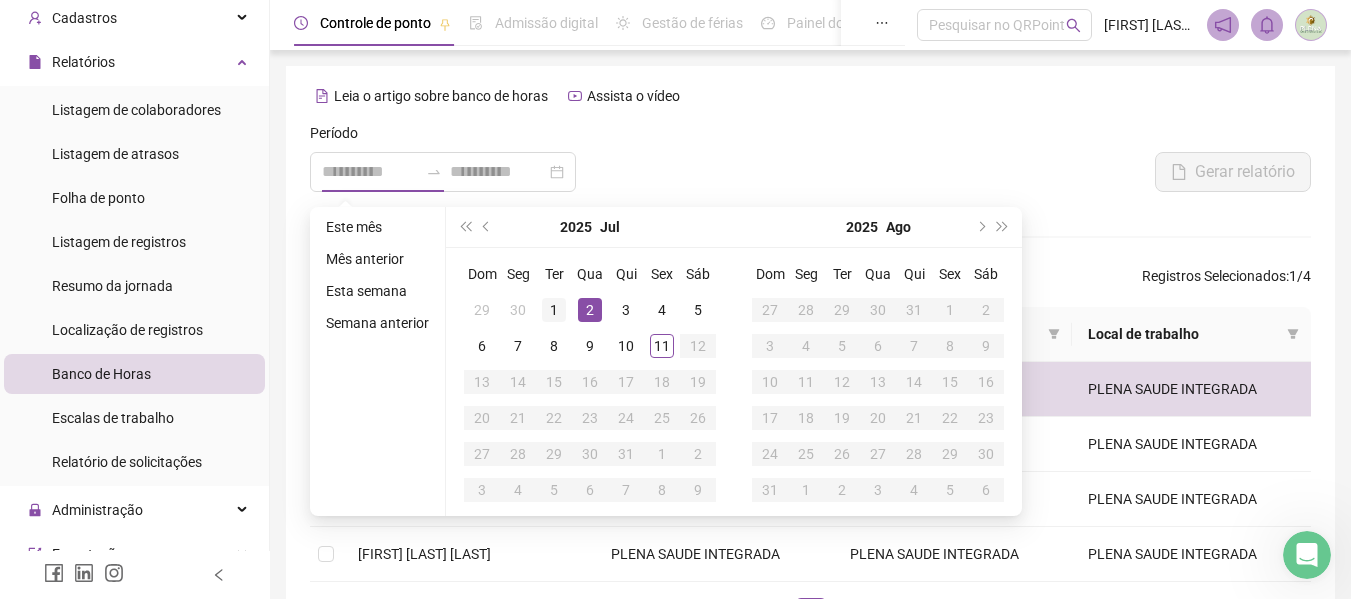 type on "**********" 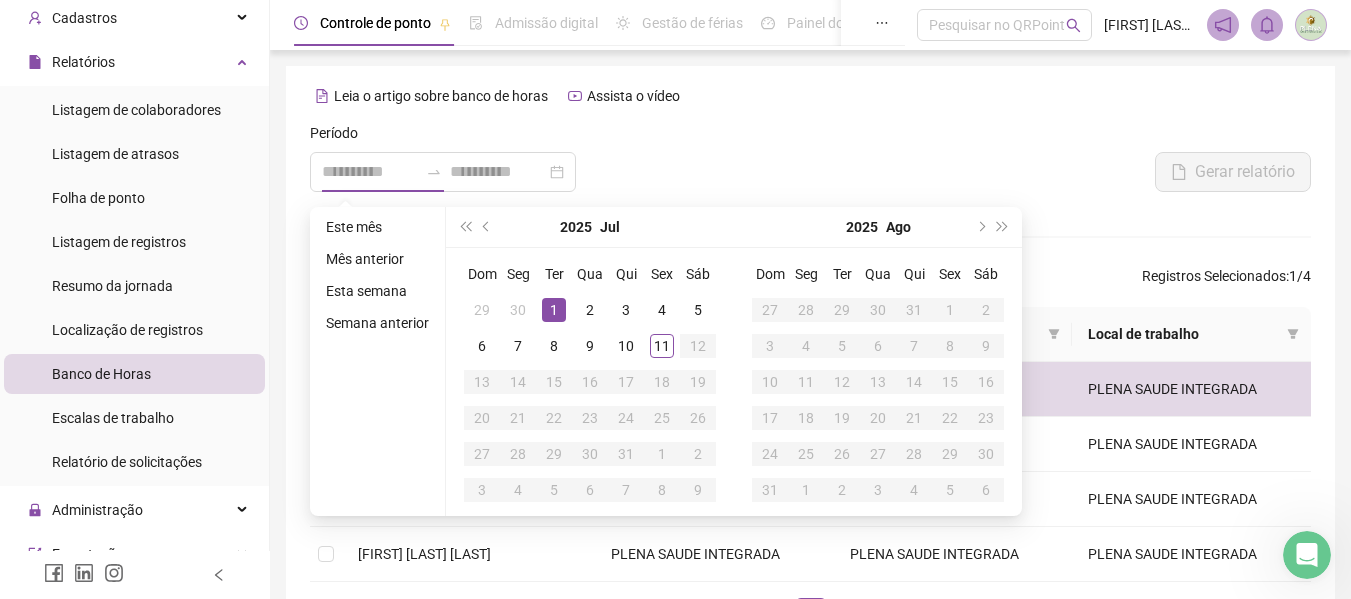 click on "1" at bounding box center [554, 310] 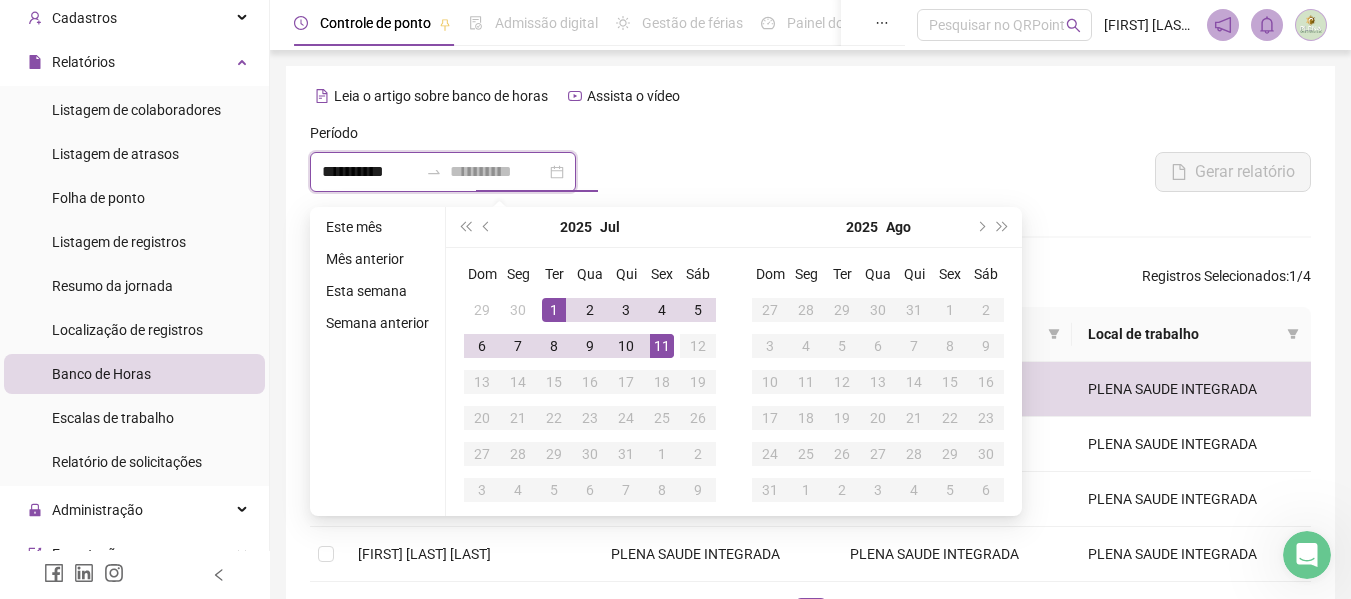 type on "**********" 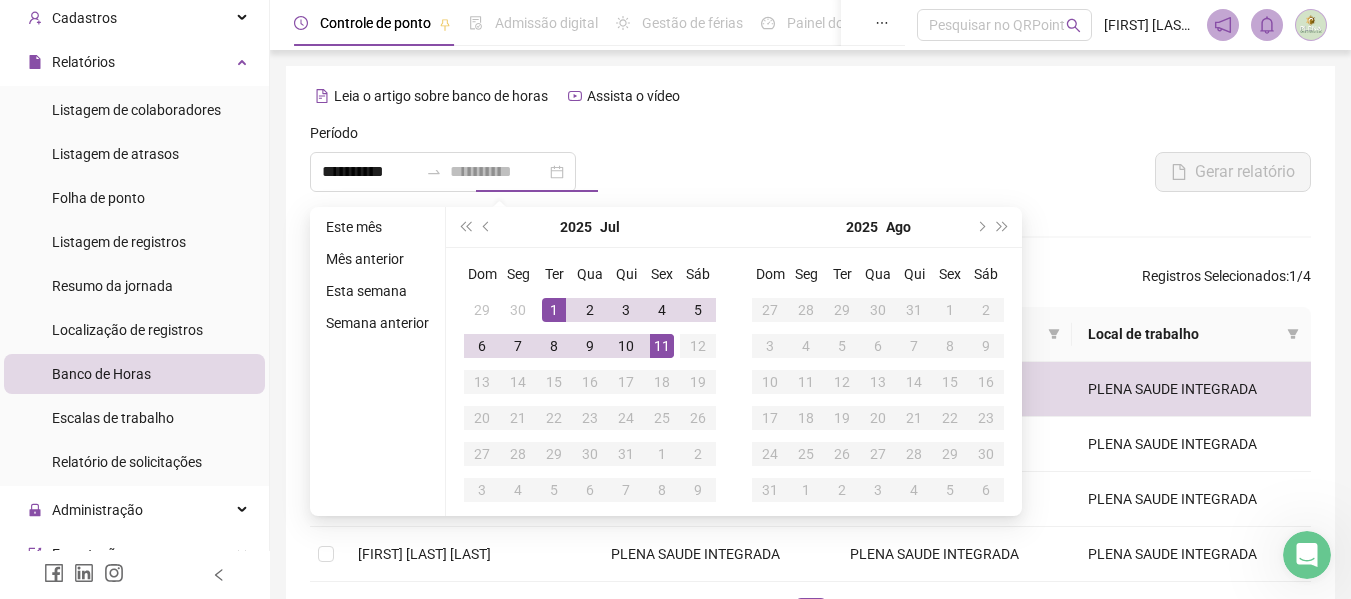 click on "11" at bounding box center [662, 346] 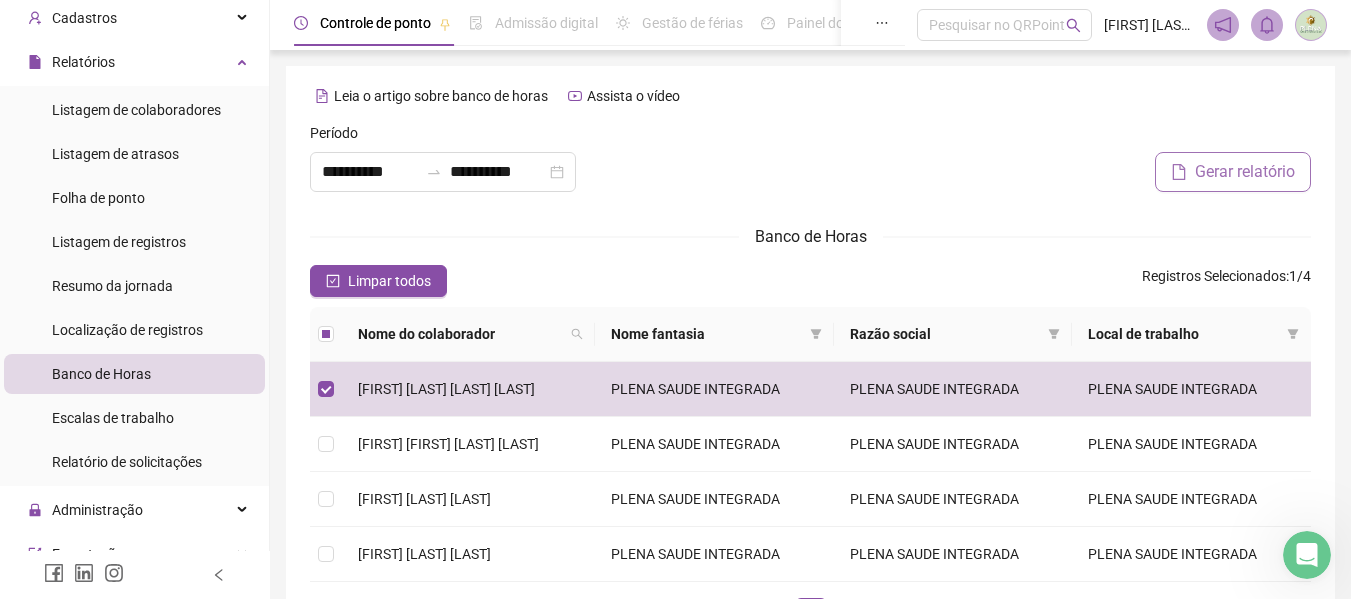 click on "Gerar relatório" at bounding box center [1245, 172] 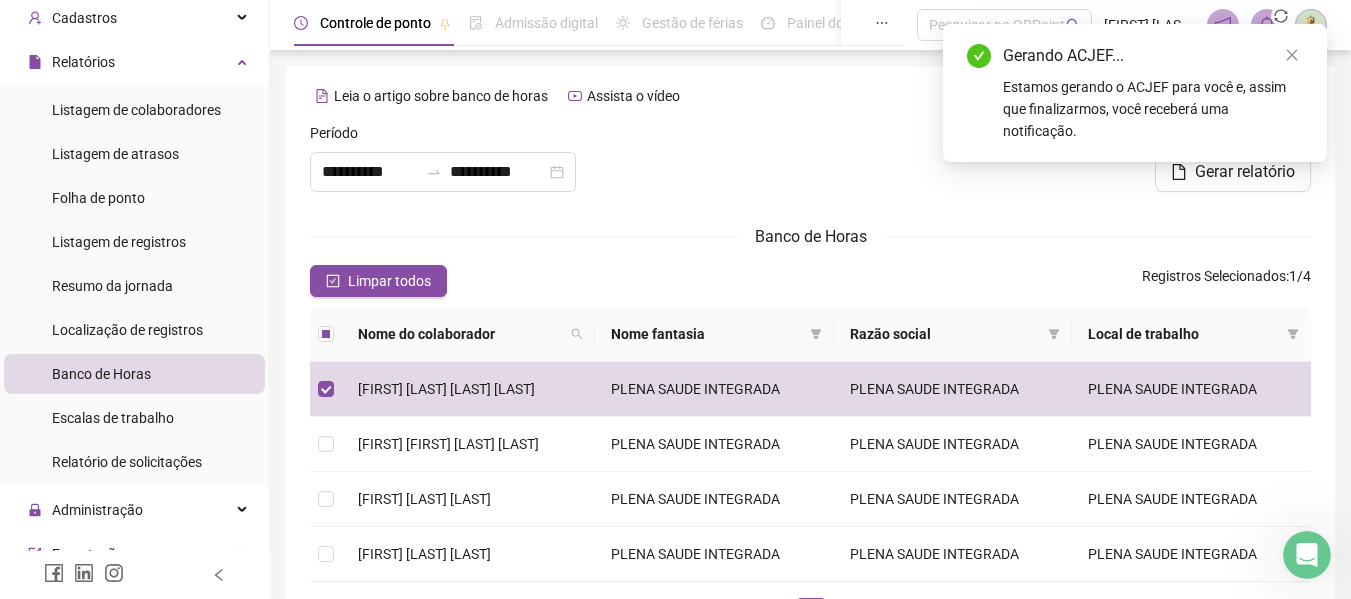 click on "Estamos gerando o ACJEF para você e, assim que finalizarmos, você receberá uma notificação." at bounding box center (1153, 109) 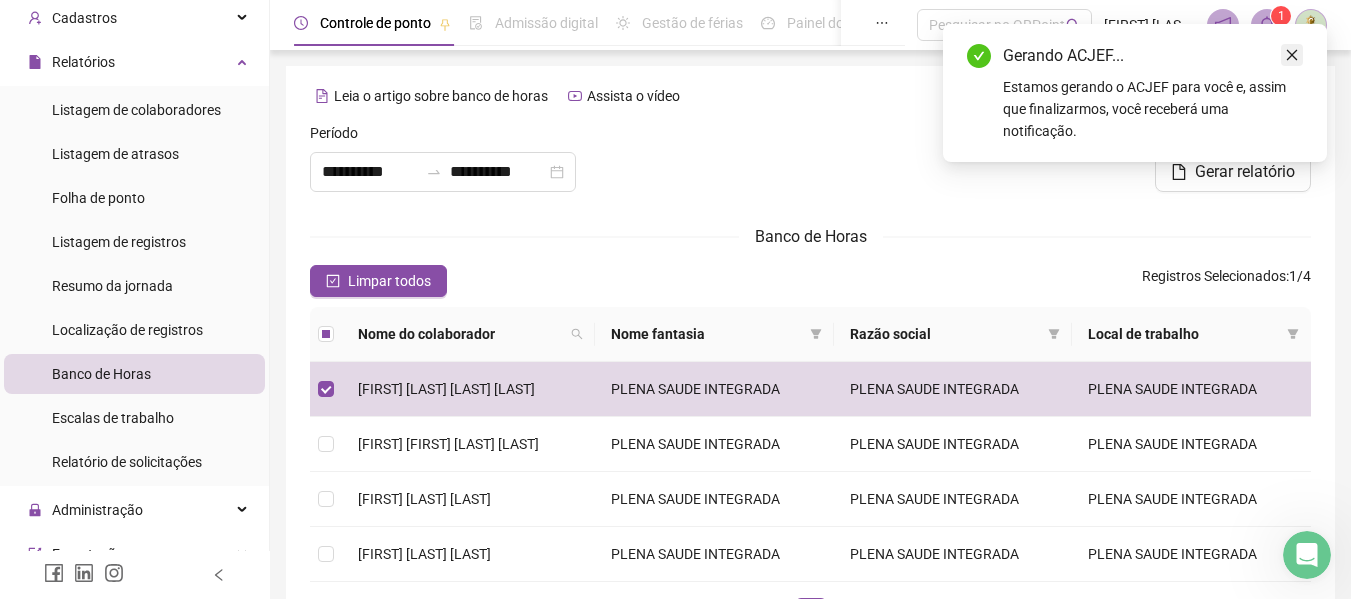 click 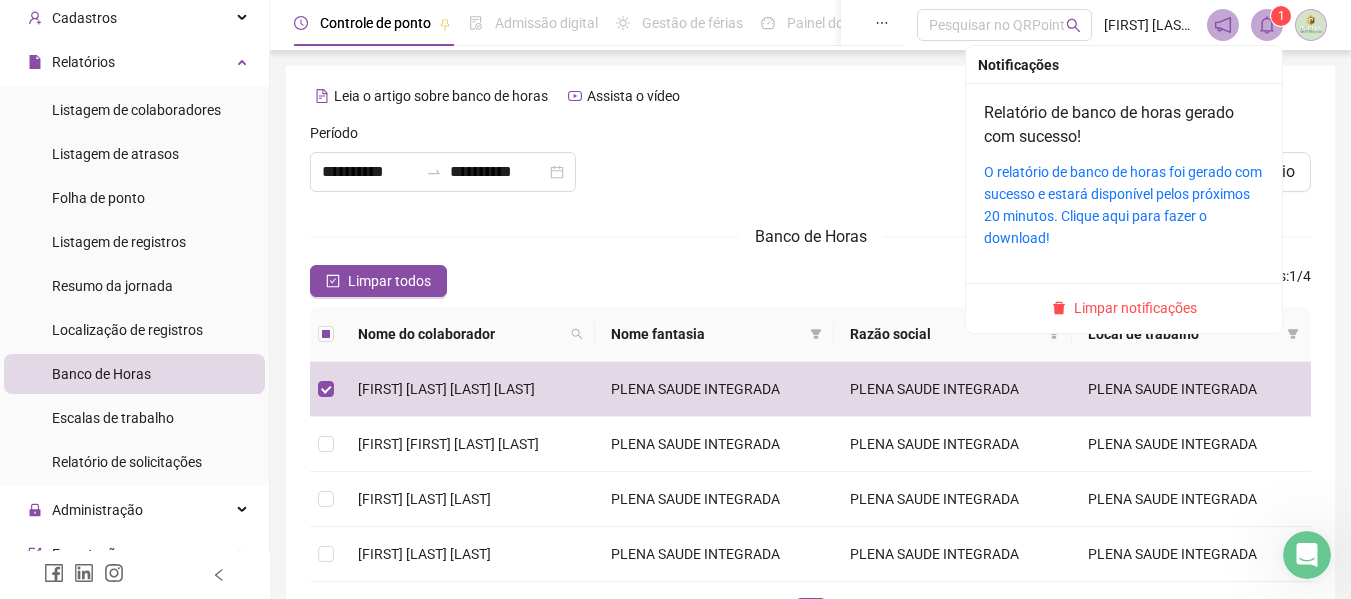click 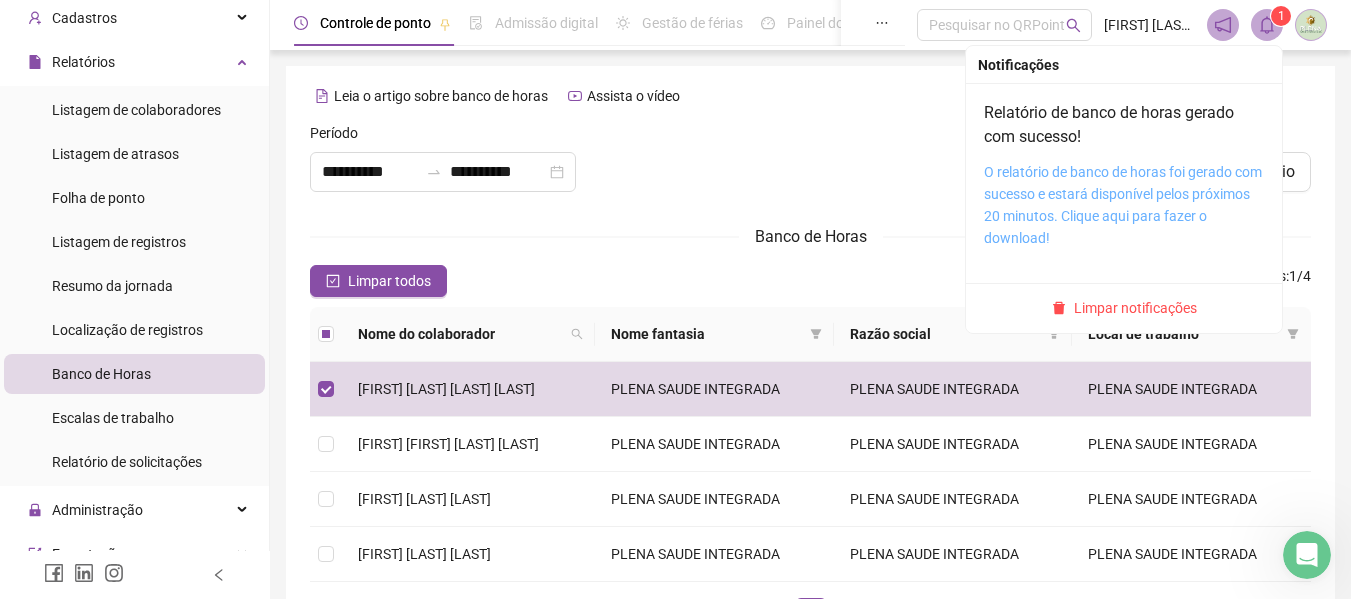 click on "O relatório de banco de horas foi gerado com sucesso e estará disponível pelos próximos 20 minutos.
Clique aqui para fazer o download!" at bounding box center [1123, 205] 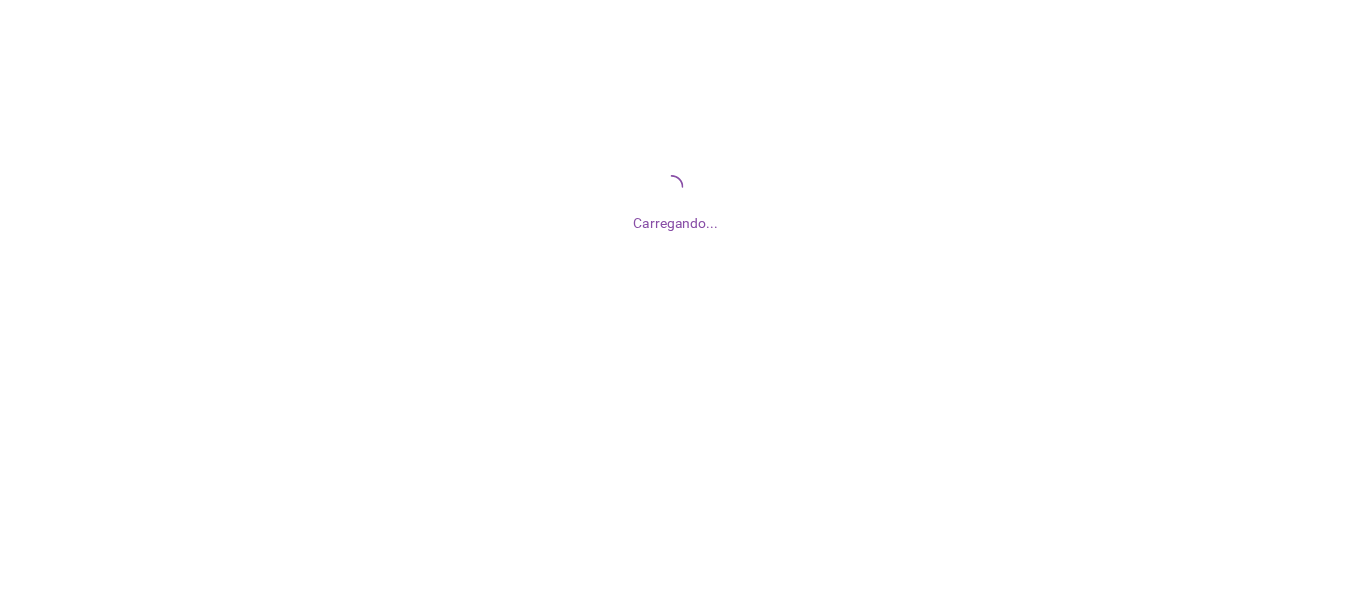 scroll, scrollTop: 0, scrollLeft: 0, axis: both 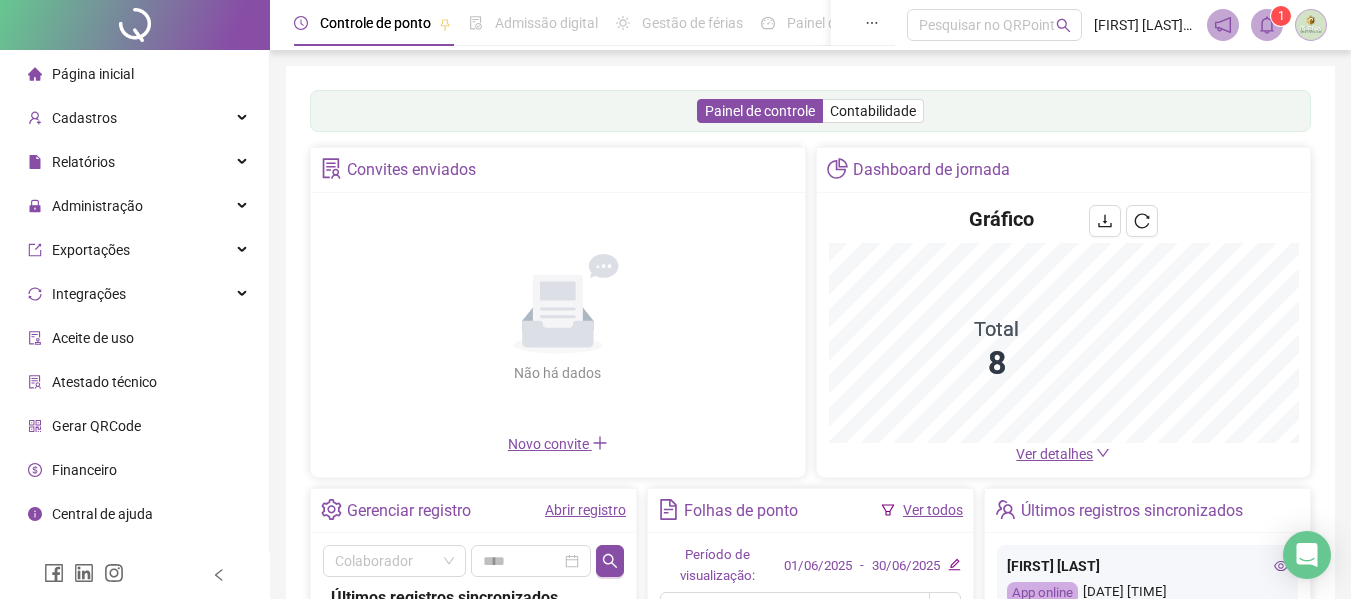 click 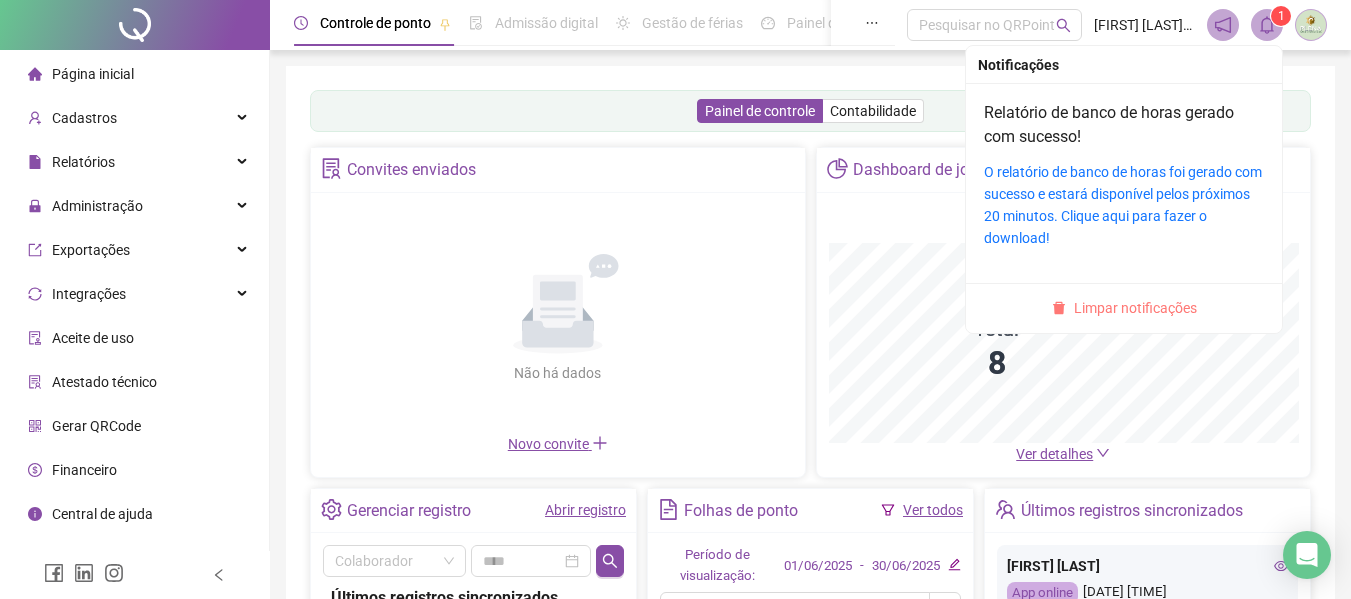 click on "Limpar notificações" at bounding box center (1135, 308) 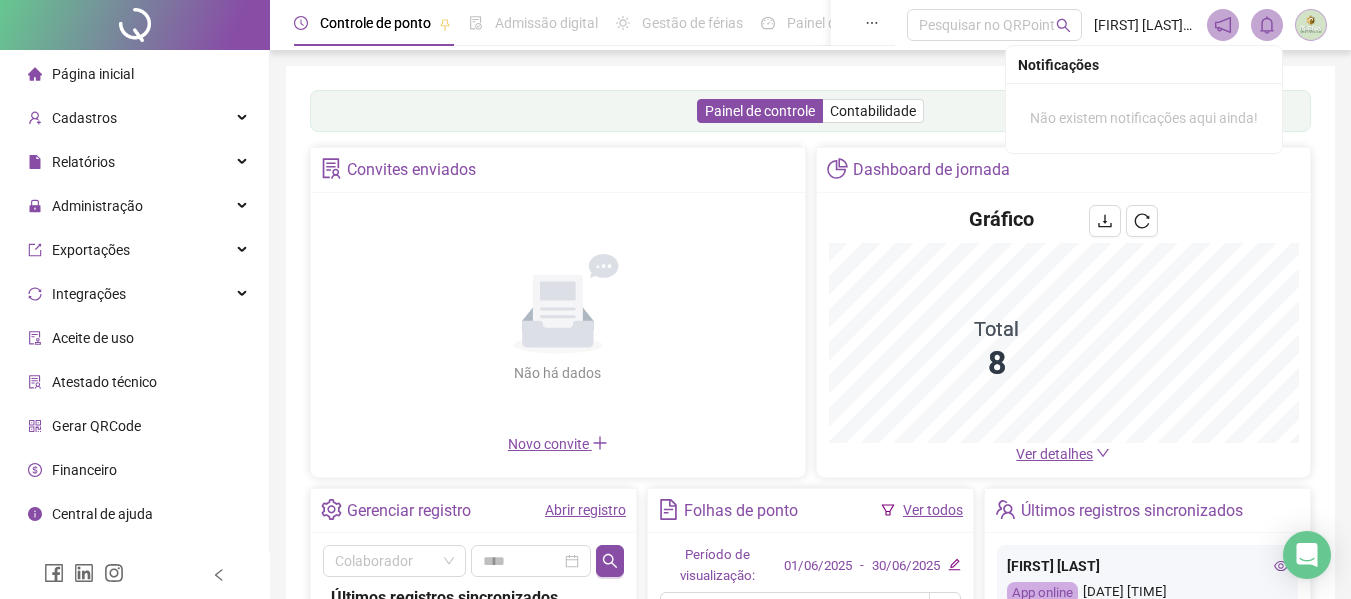 click on "Painel de controle Contabilidade Convites enviados Não há dados Não há dados Novo convite   Dashboard de jornada Gráfico Total 8 Ver detalhes   Gerenciar registro Abrir registro Colaborador Últimos registros sincronizados [FIRST]  [LAST] App online [DATE] [TIME] [FIRST] [LAST] App online [DATE] [TIME] [FIRST] [LAST] App online [DATE] [TIME] [FIRST] [LAST] App online [DATE] [TIME] [FIRST] [LAST] App online [DATE] [TIME] [FIRST] [LAST] App online [DATE] [TIME] [FIRST] [LAST] App online [DATE] [TIME] [FIRST] [LAST] App online [DATE] [TIME] [FIRST] [LAST] App online [DATE] [TIME] [FIRST] [LAST] App online [DATE] [TIME] [FIRST] [LAST] App online [DATE] [TIME] [FIRST] [LAST] App online [DATE] [TIME] [FIRST] [LAST]  -" at bounding box center (810, 481) 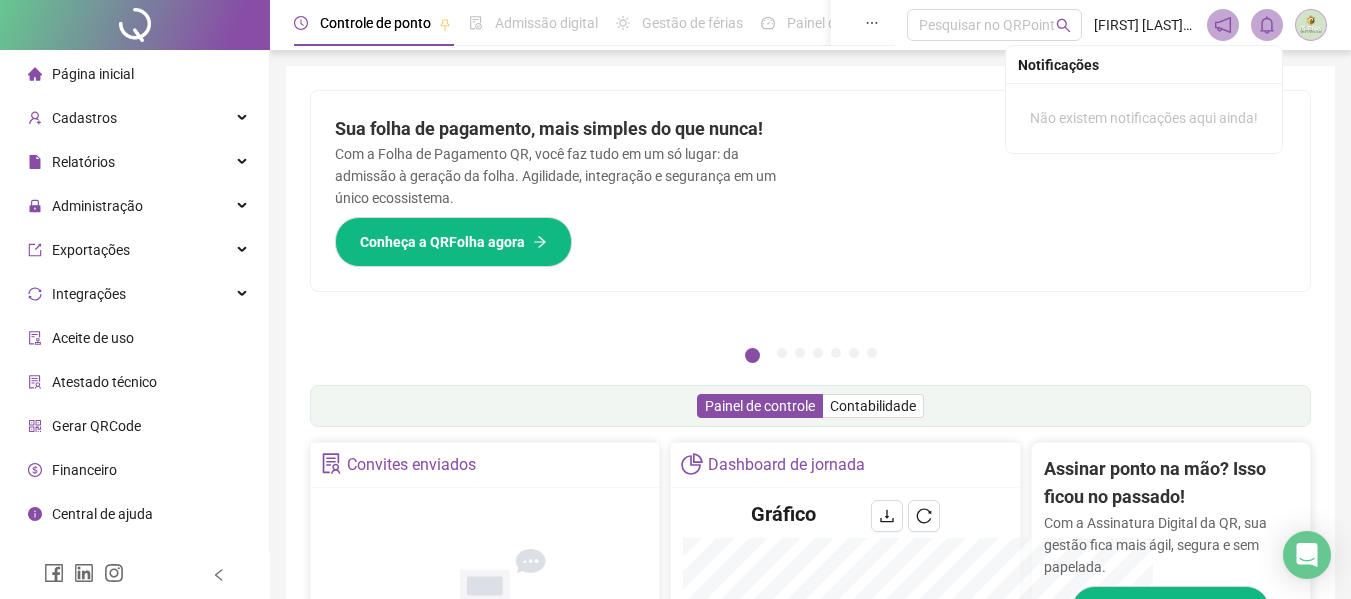 click at bounding box center [1061, 191] 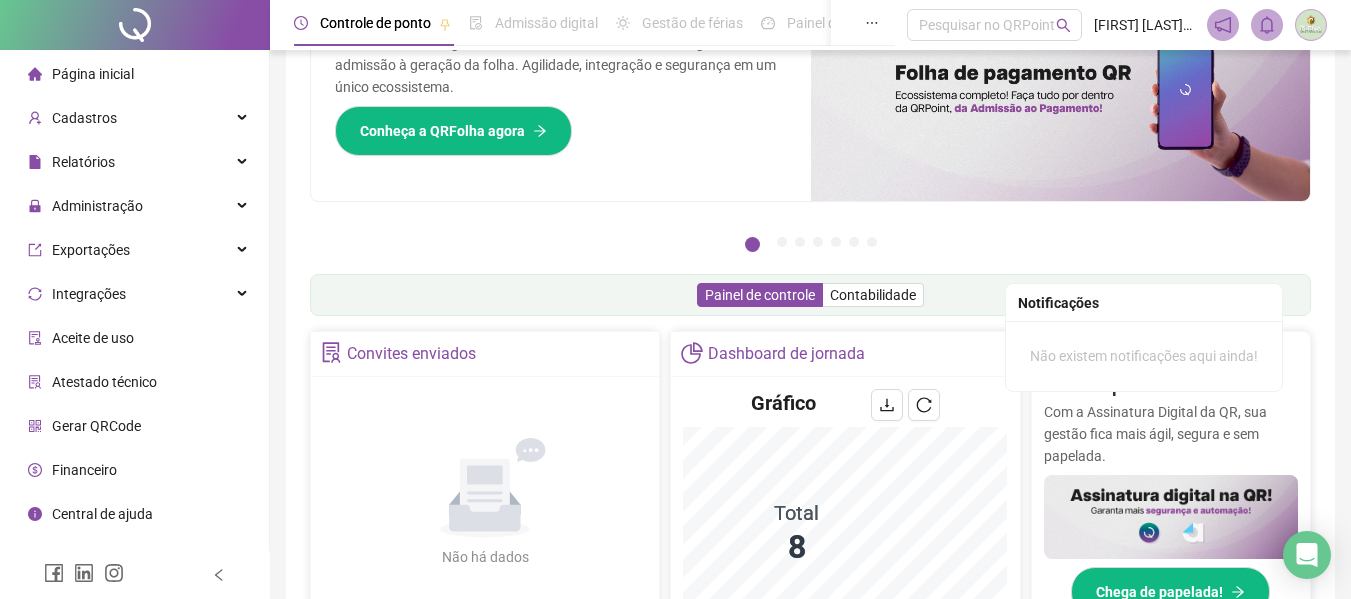 scroll, scrollTop: 400, scrollLeft: 0, axis: vertical 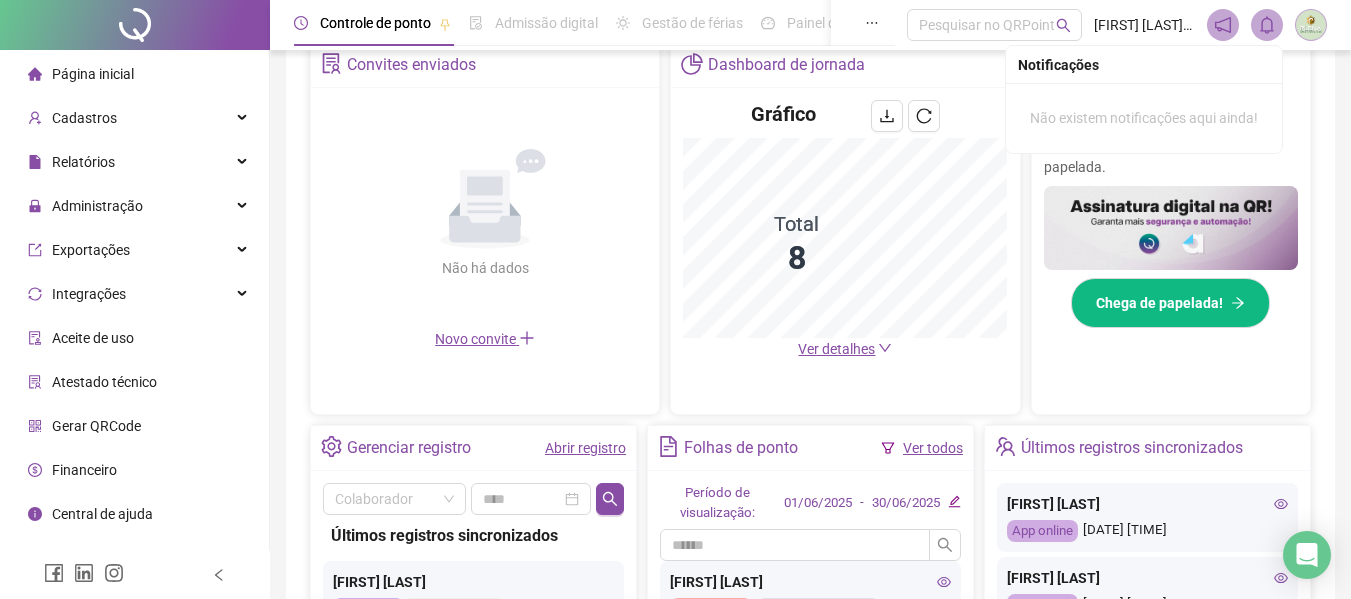 click on "Ver detalhes" at bounding box center [836, 349] 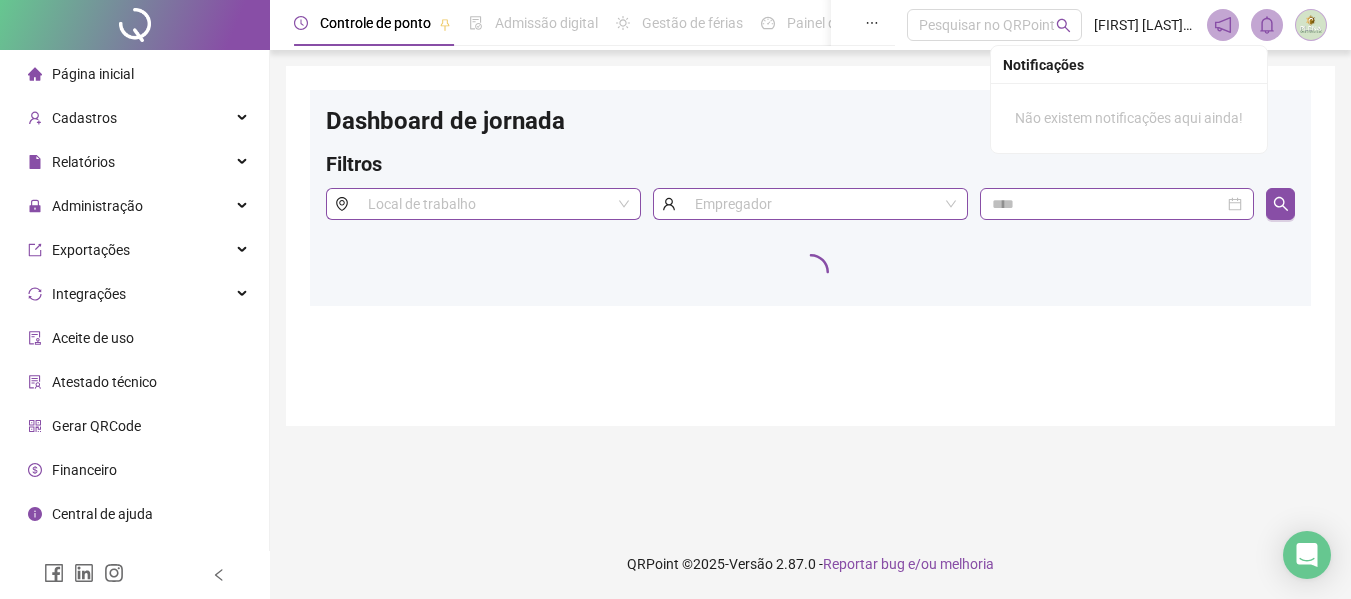 scroll, scrollTop: 0, scrollLeft: 0, axis: both 